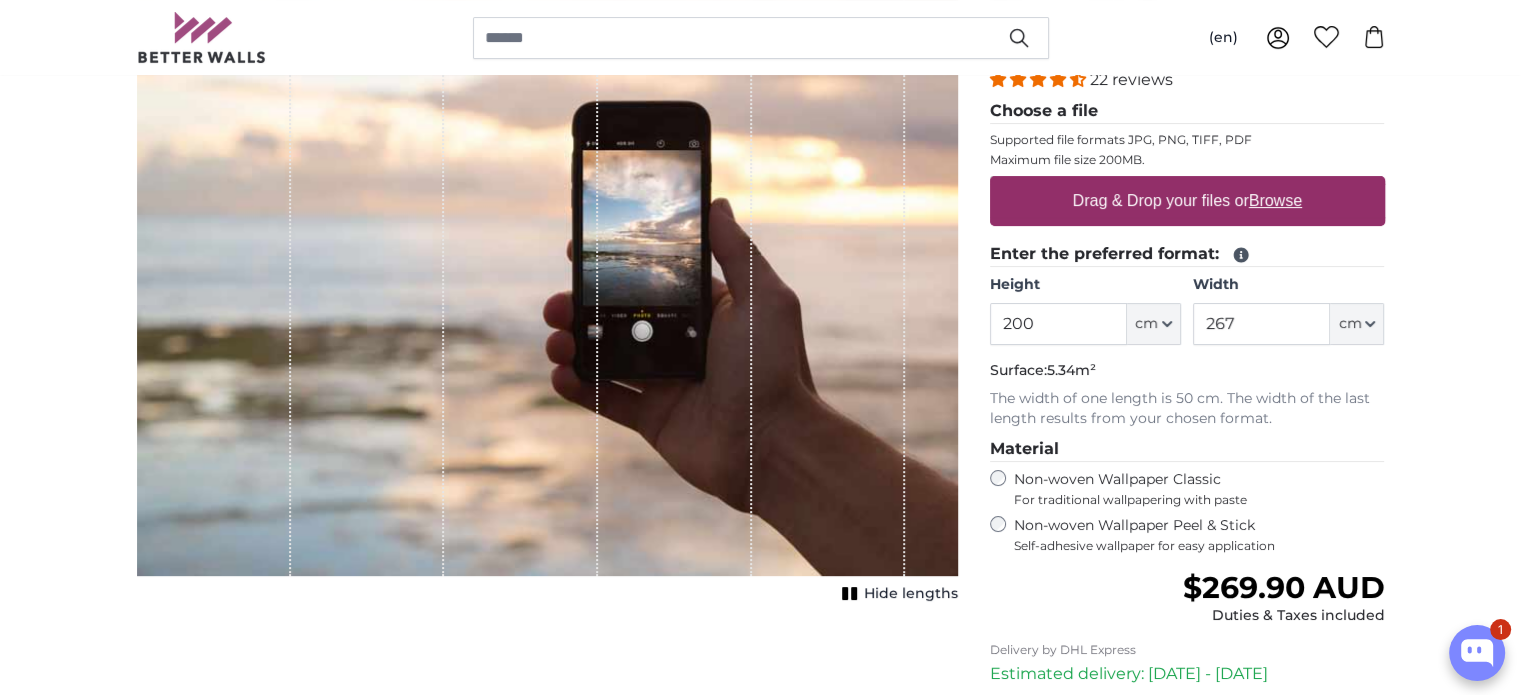 scroll, scrollTop: 300, scrollLeft: 0, axis: vertical 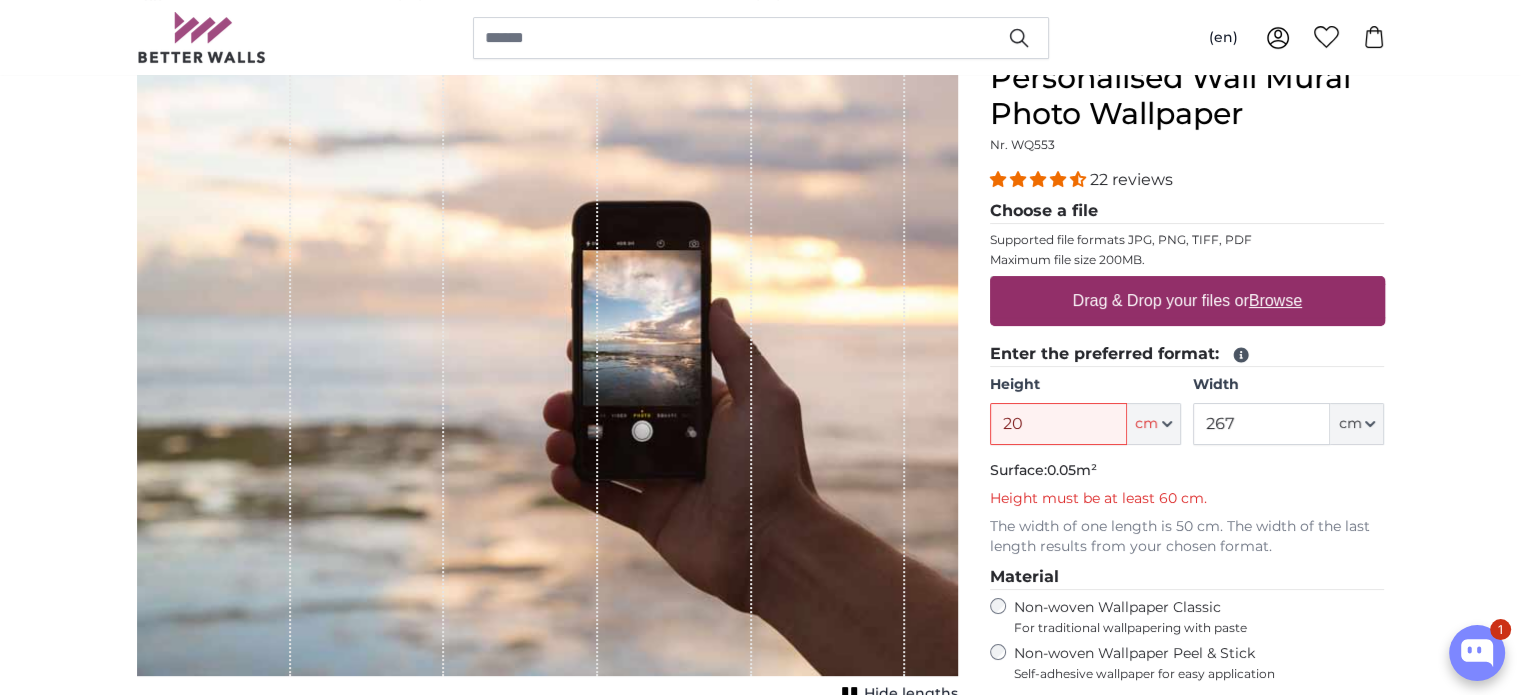 type on "200" 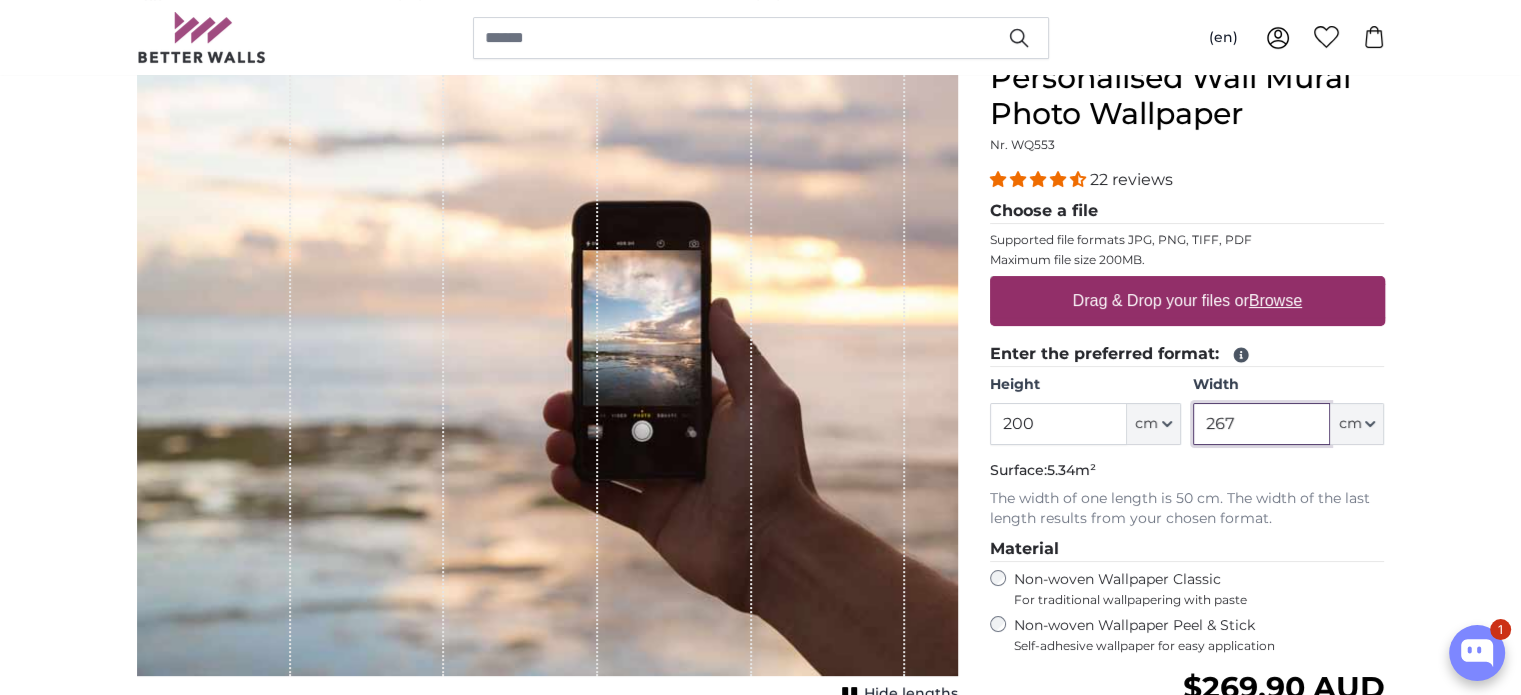 drag, startPoint x: 1232, startPoint y: 409, endPoint x: 1213, endPoint y: 408, distance: 19.026299 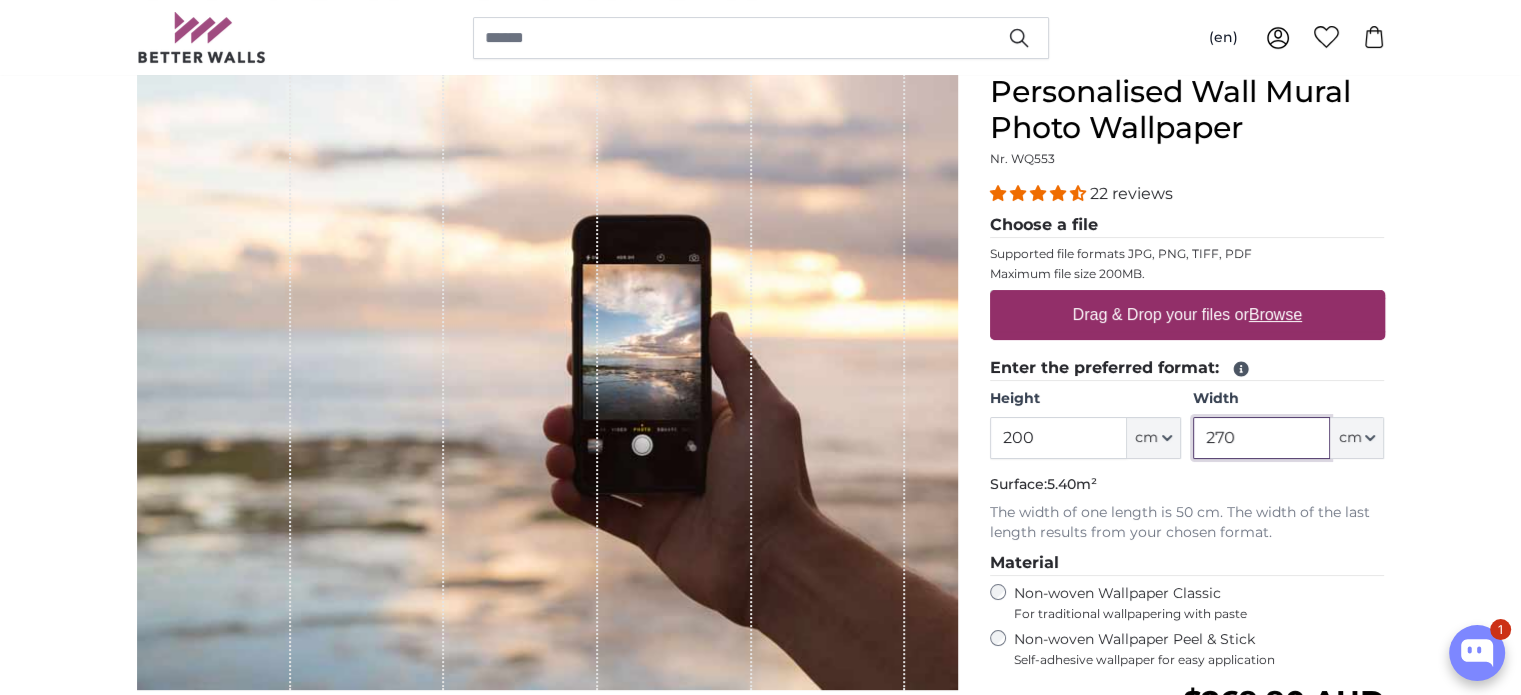 scroll, scrollTop: 300, scrollLeft: 0, axis: vertical 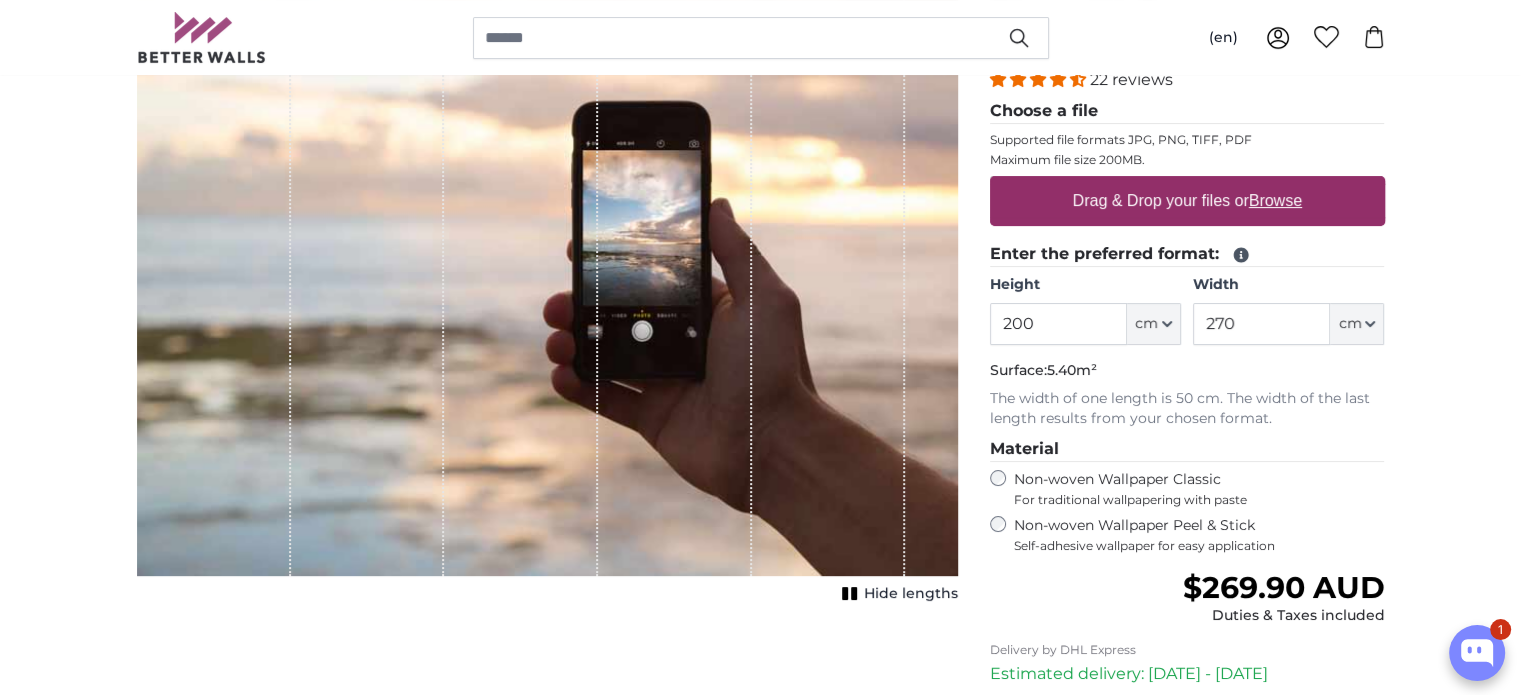 click 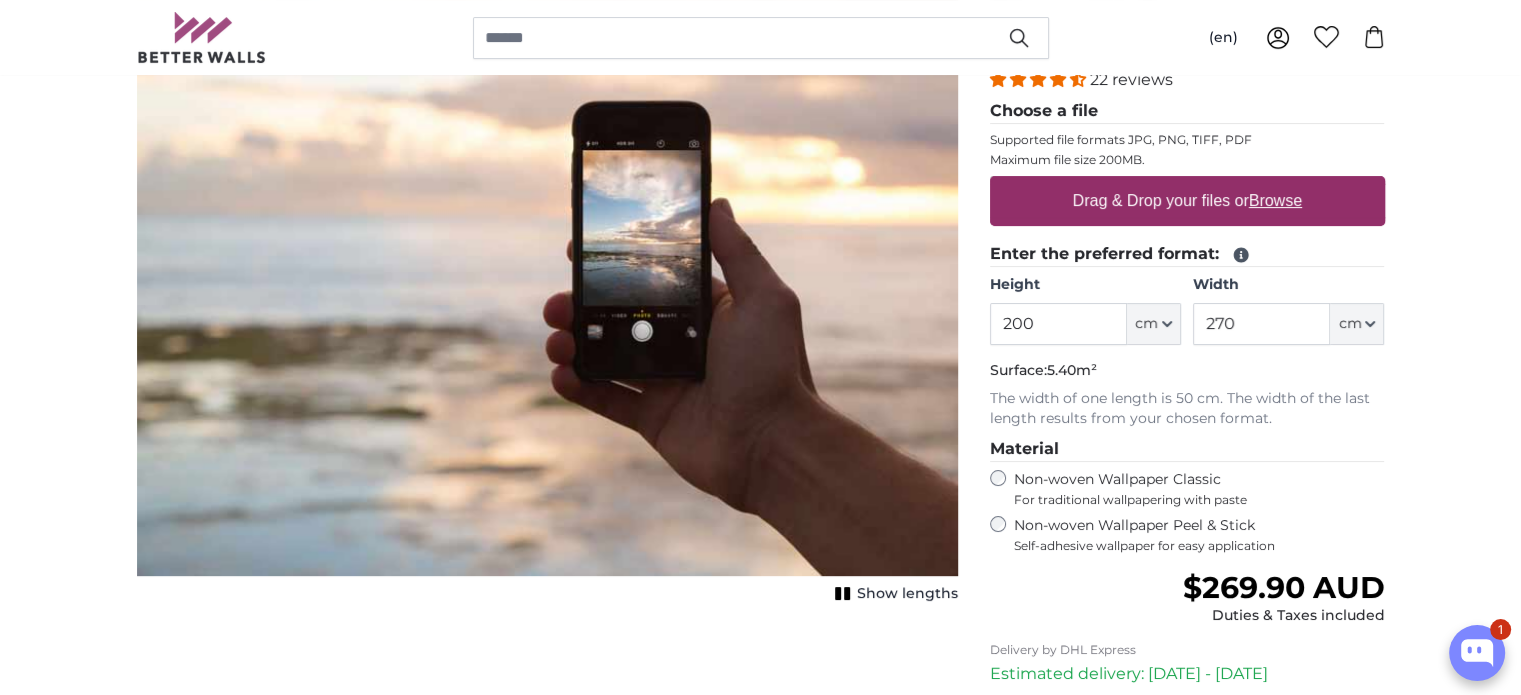 click 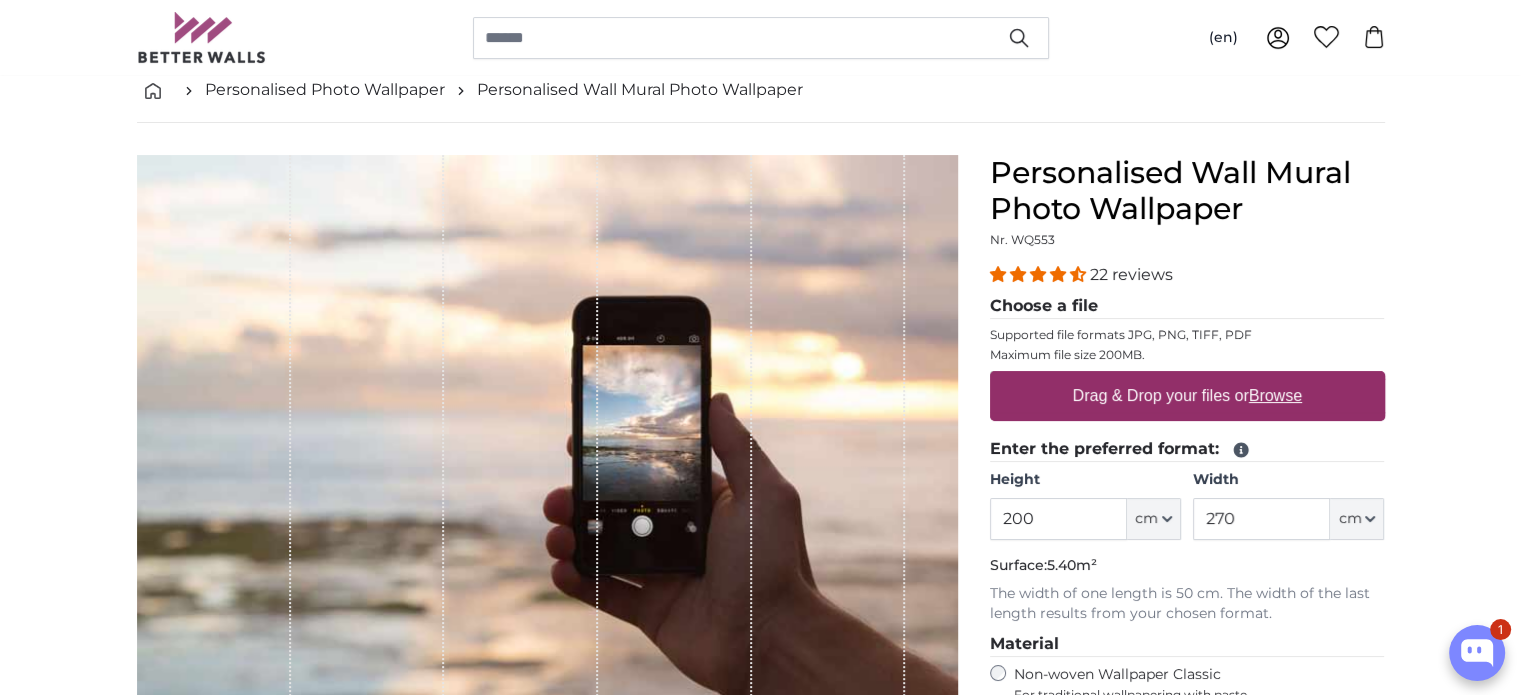 scroll, scrollTop: 100, scrollLeft: 0, axis: vertical 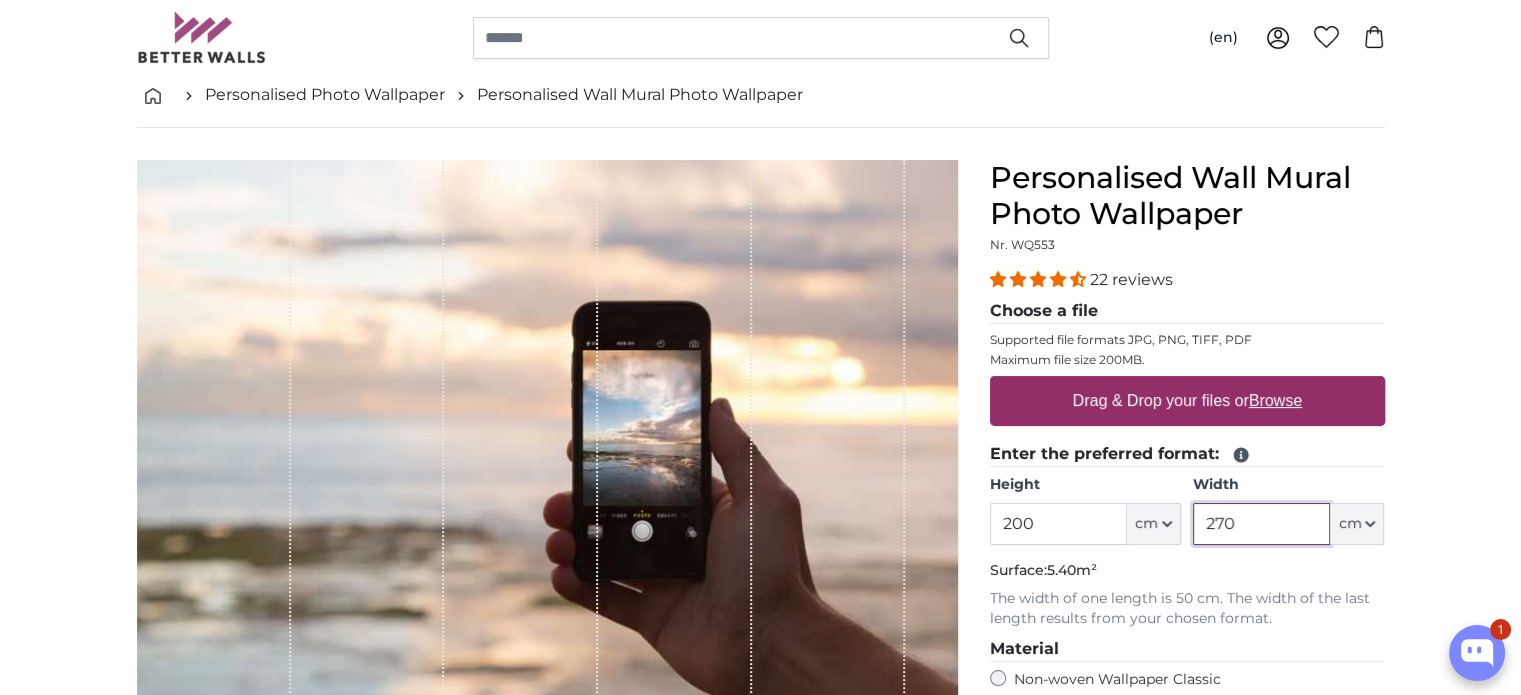 click on "270" at bounding box center (1261, 524) 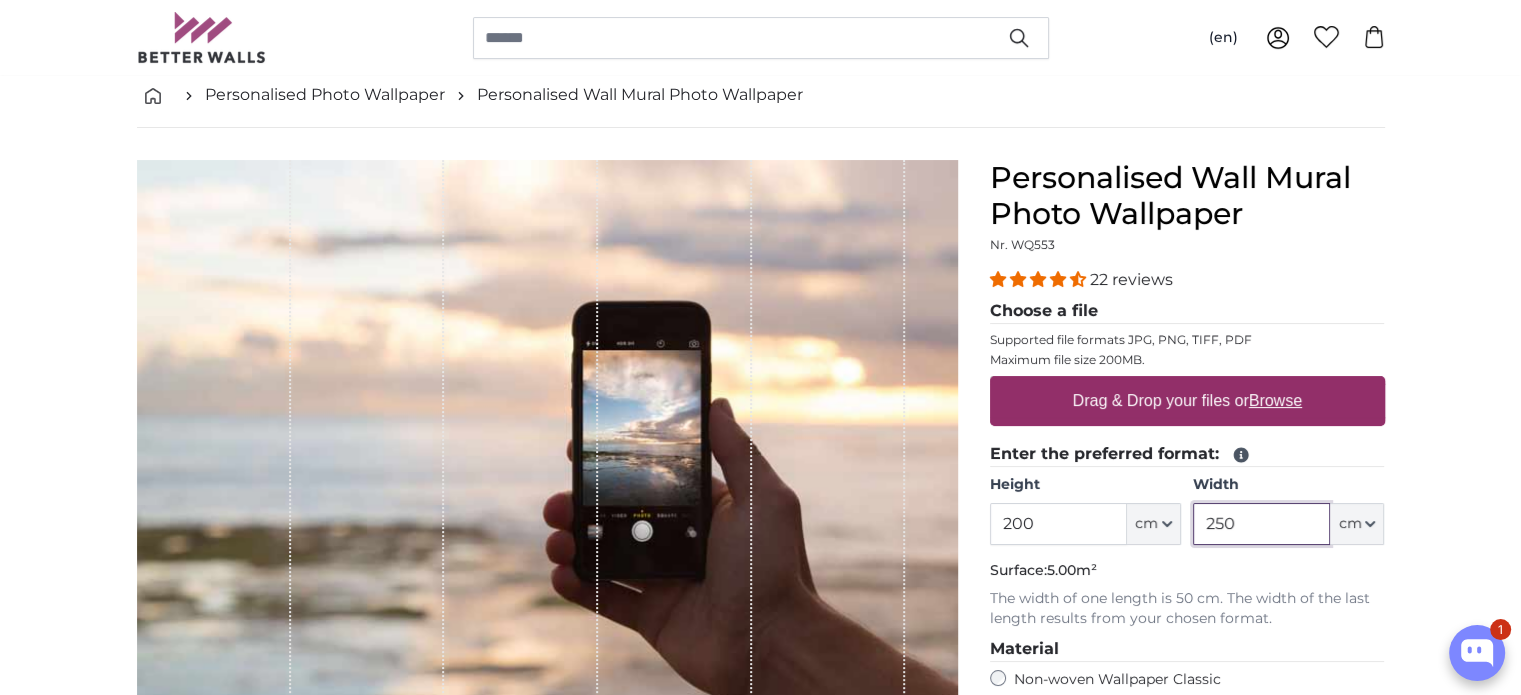 type on "250" 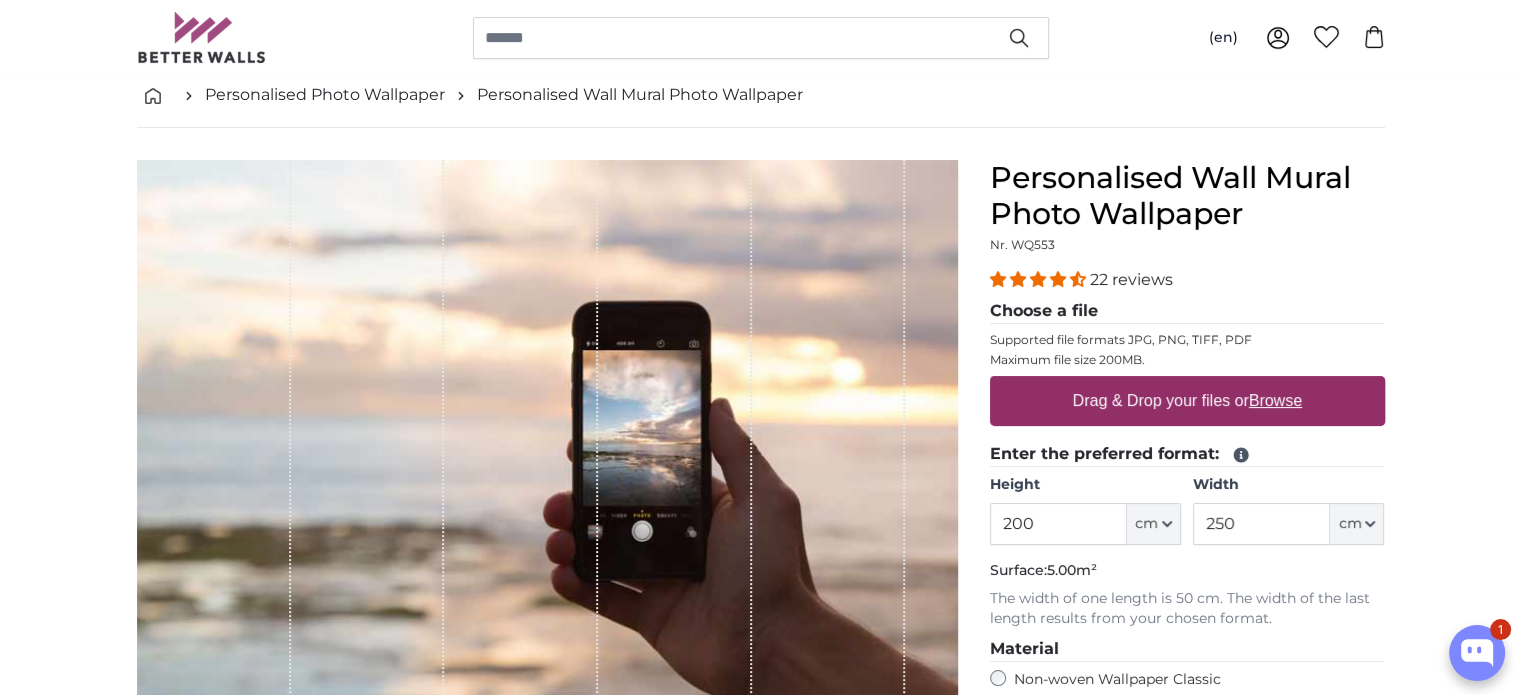 click on "Material" at bounding box center [1187, 649] 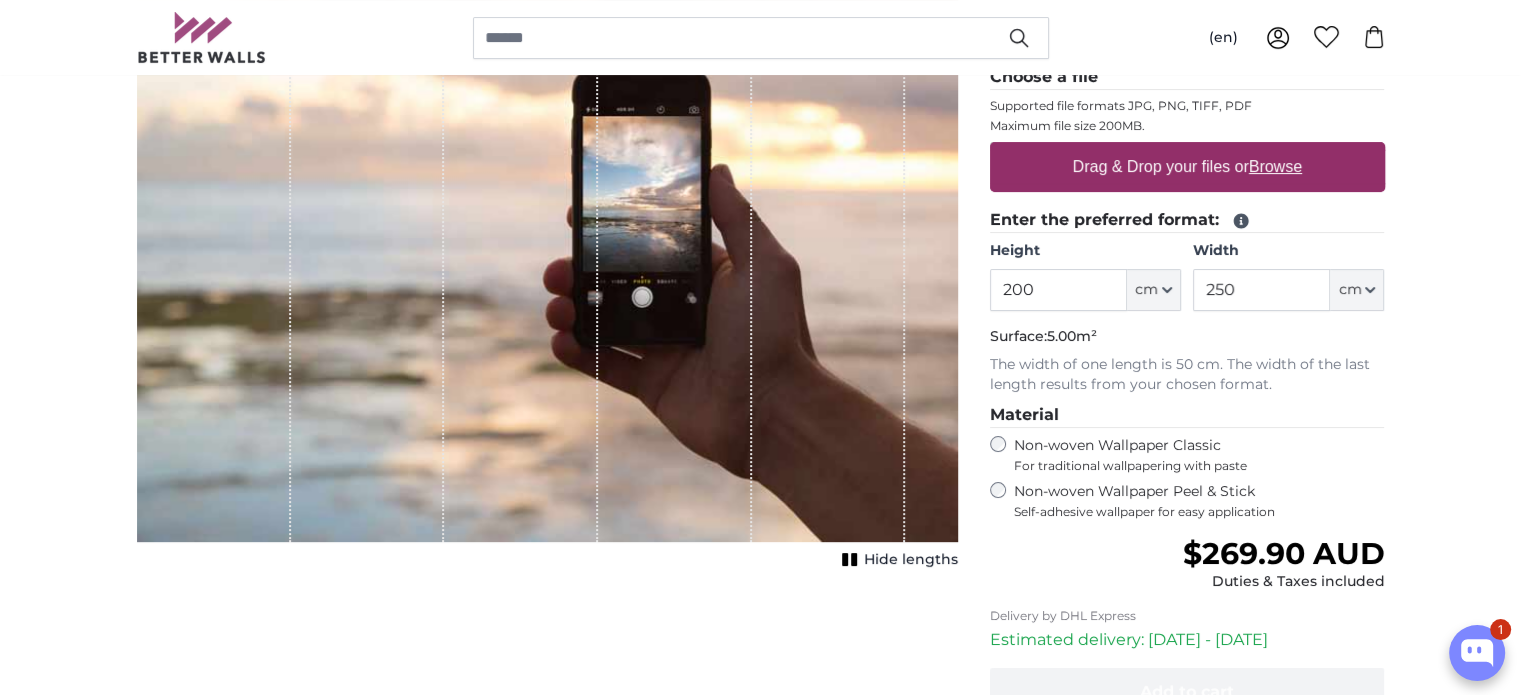 scroll, scrollTop: 300, scrollLeft: 0, axis: vertical 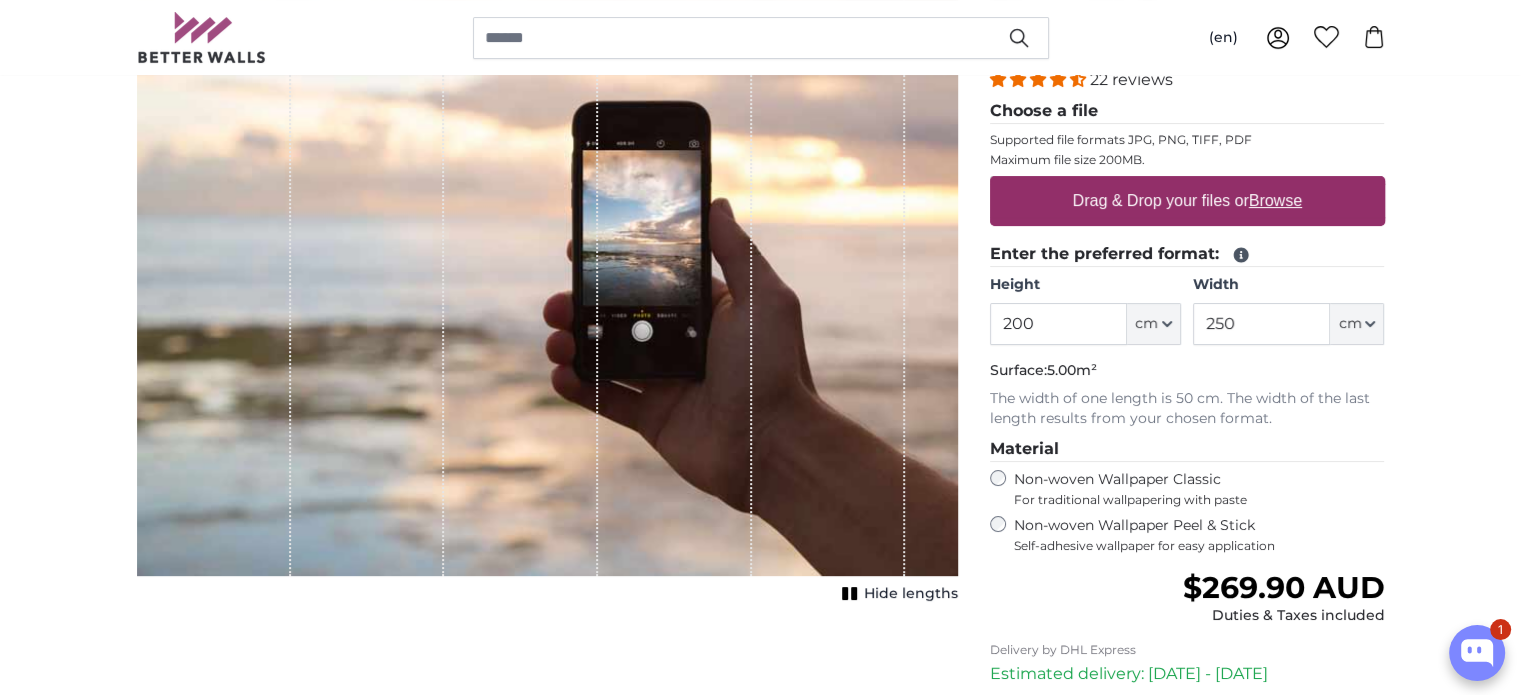 click on "For traditional wallpapering with paste" at bounding box center (1199, 500) 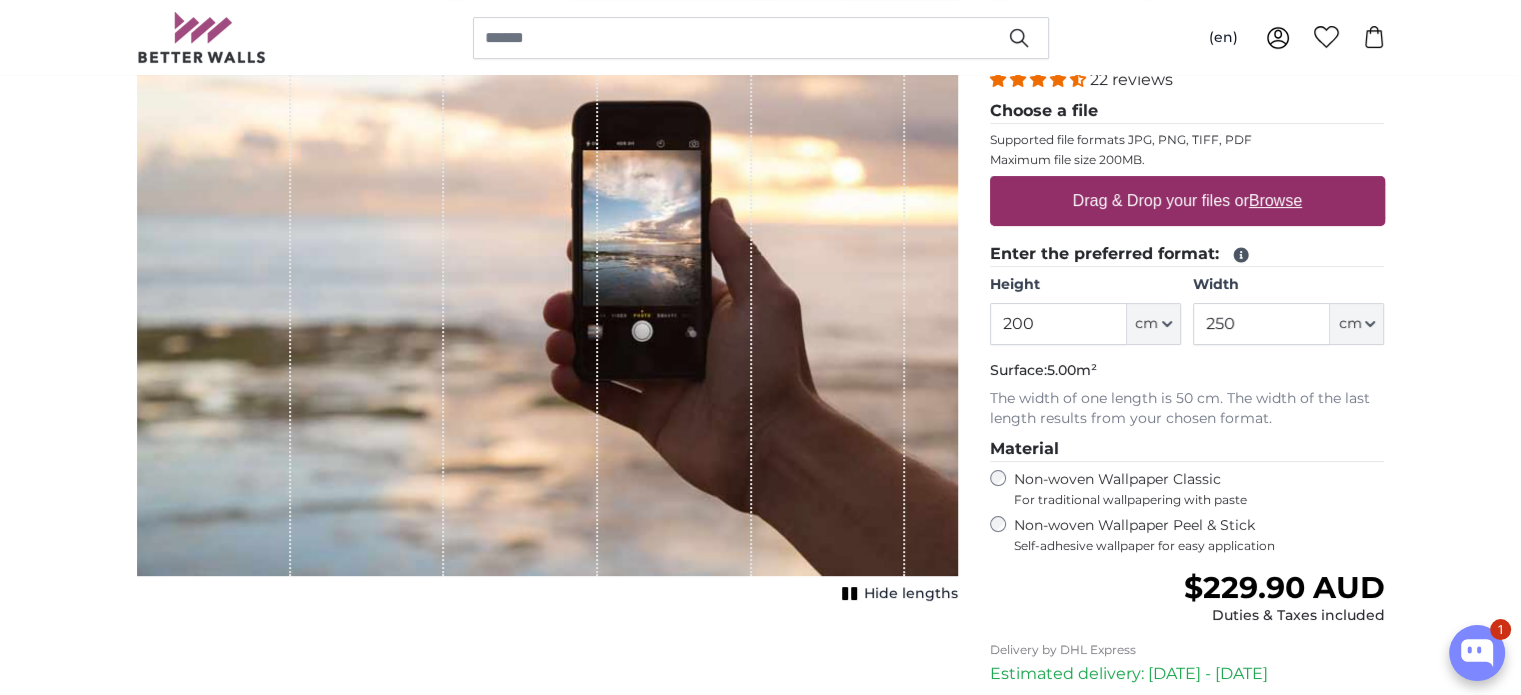 click on "Personalised Photo Wallpaper
Personalised Wall Mural Photo Wallpaper
Personalised Wall Mural Photo Wallpaper
Cancel
Crop image" at bounding box center (760, 2274) 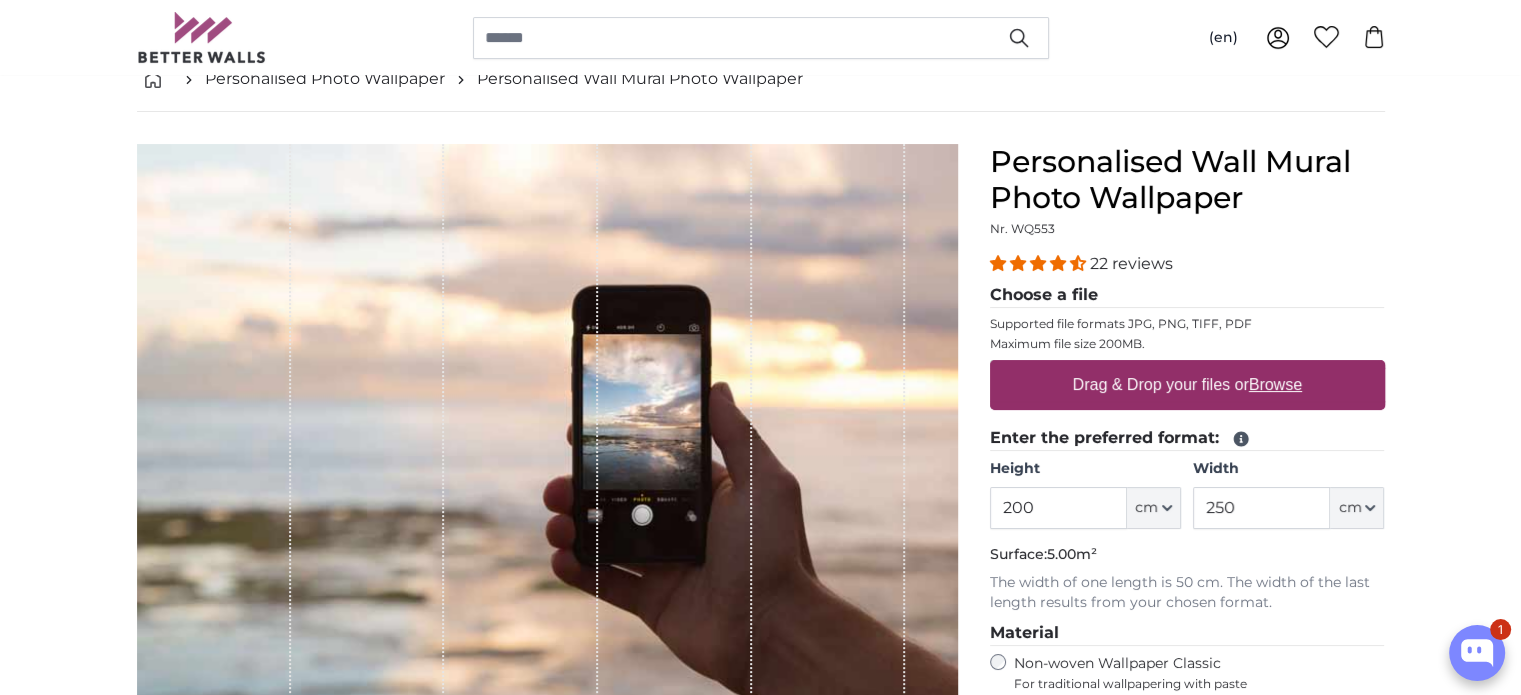 scroll, scrollTop: 100, scrollLeft: 0, axis: vertical 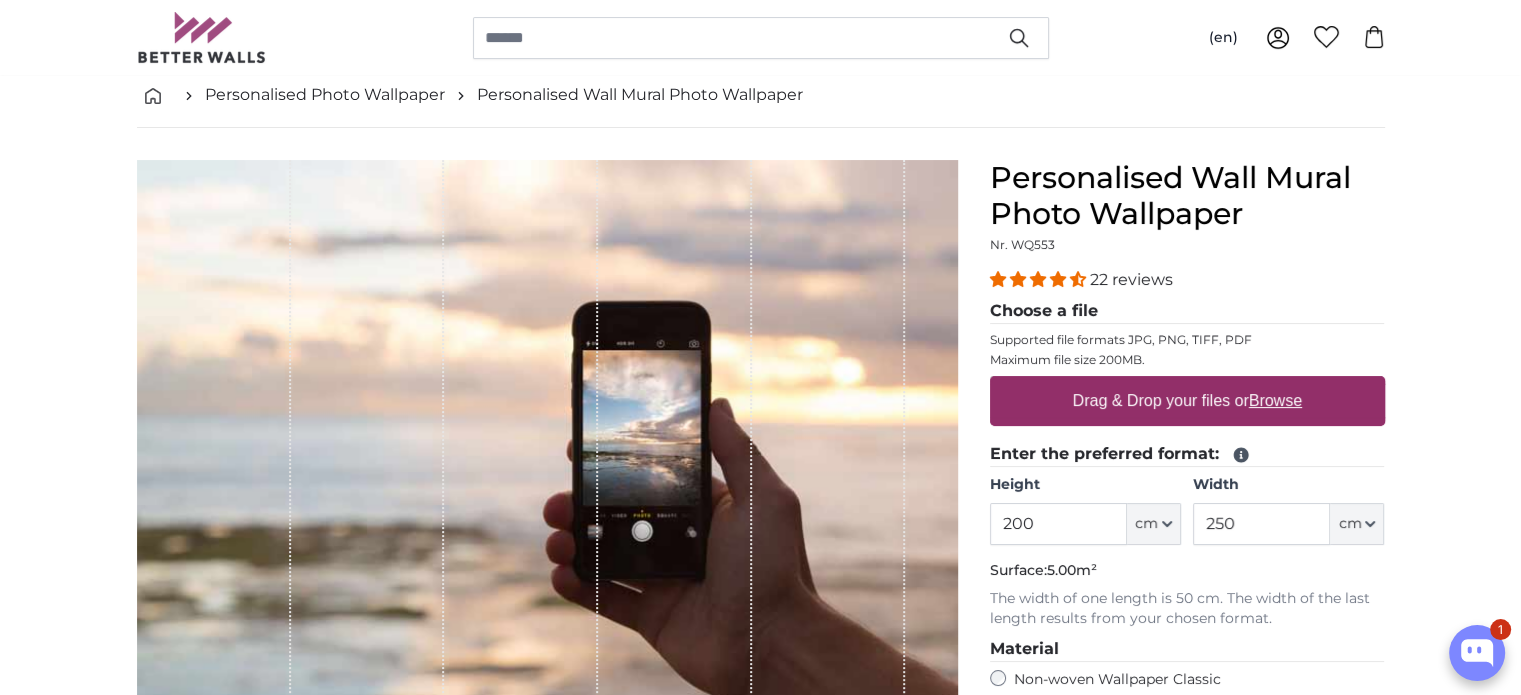 click on "Browse" at bounding box center [1275, 400] 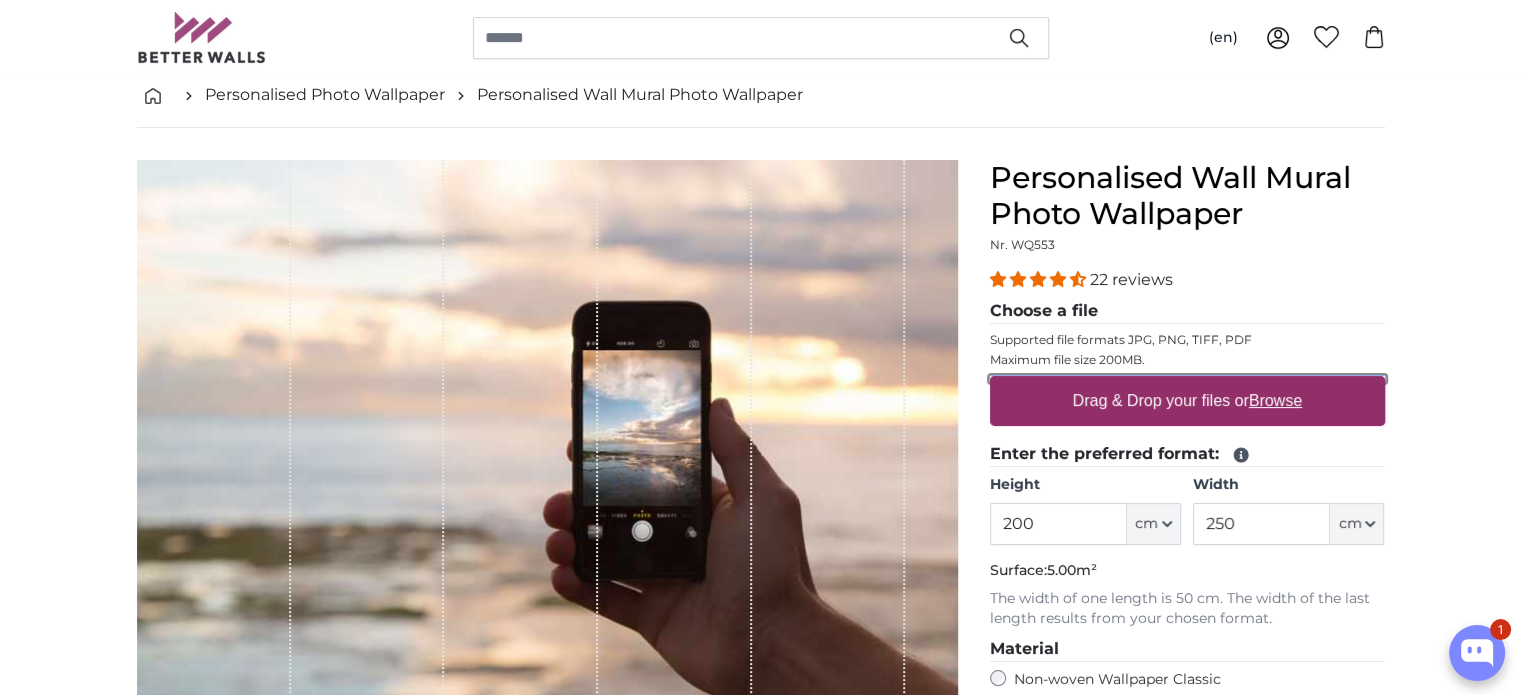 type on "**********" 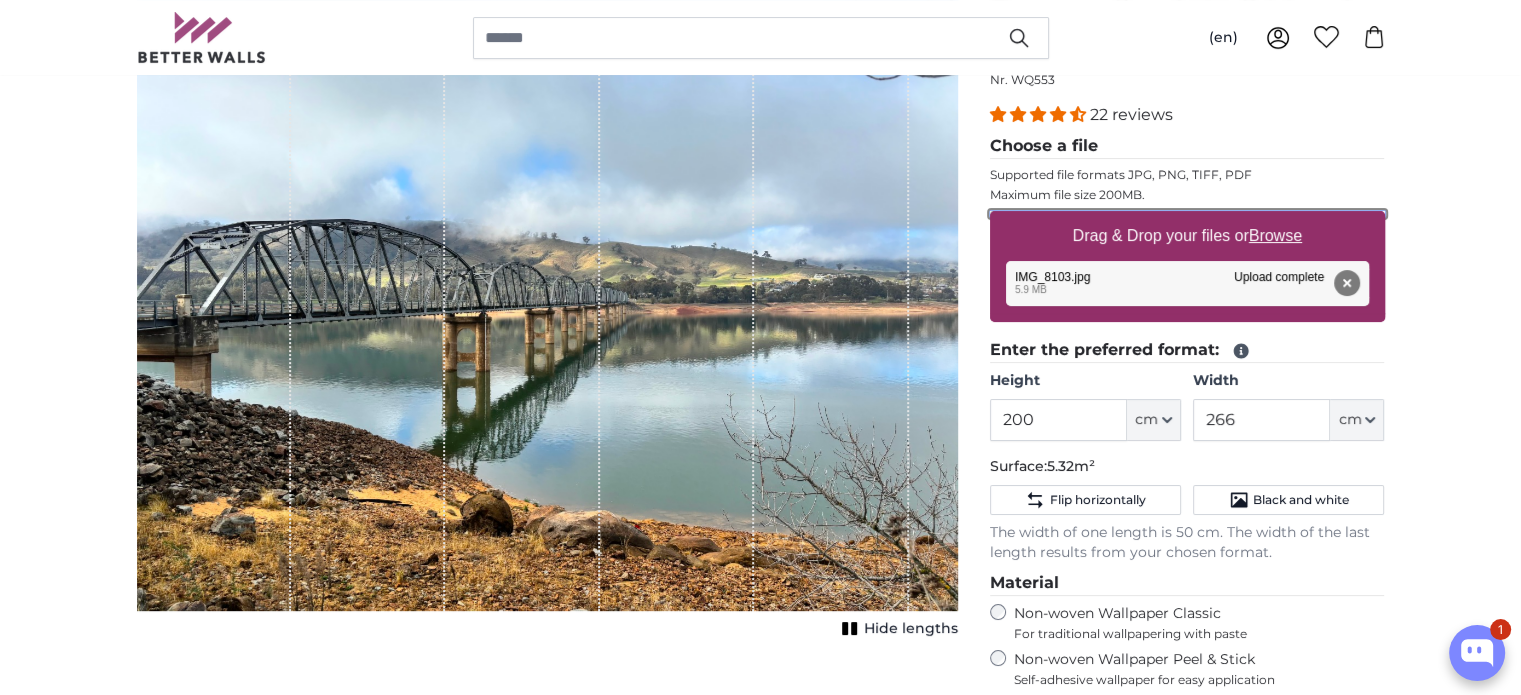 scroll, scrollTop: 300, scrollLeft: 0, axis: vertical 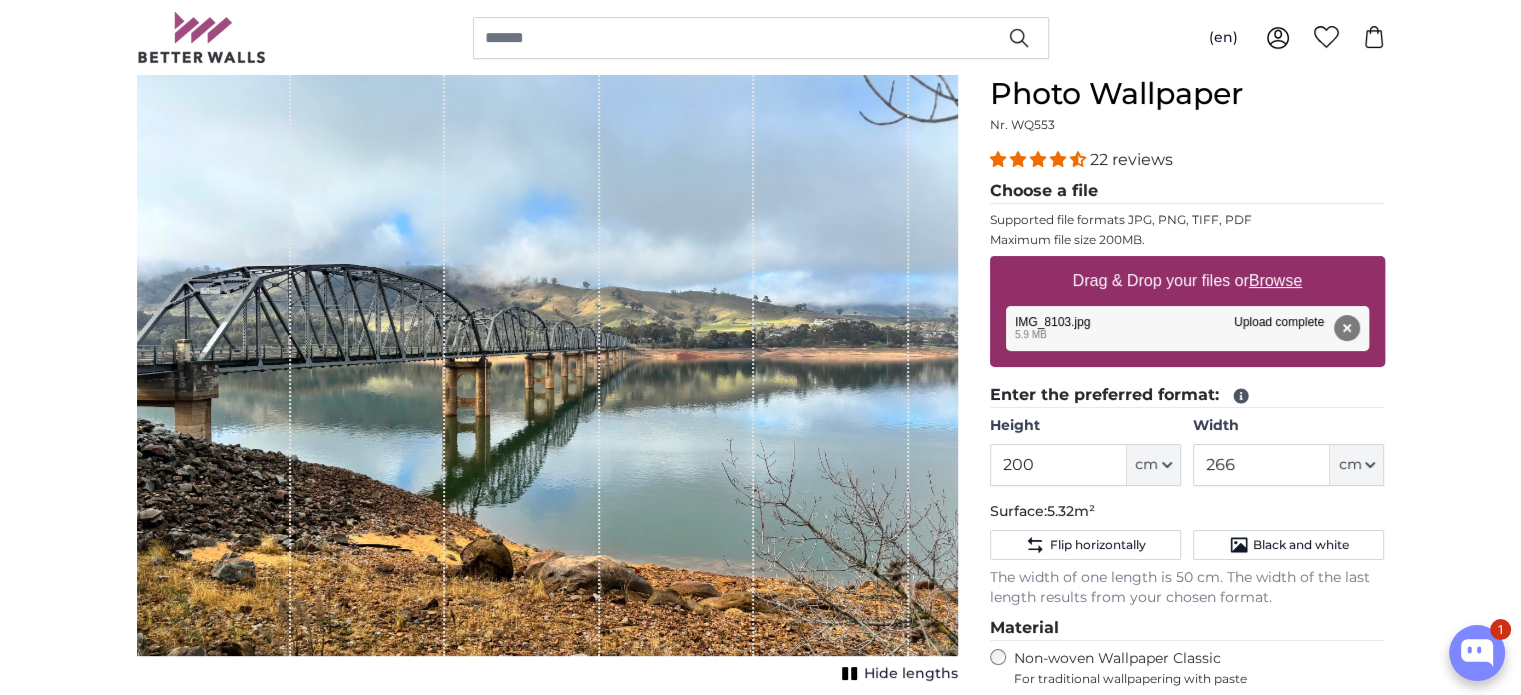 click 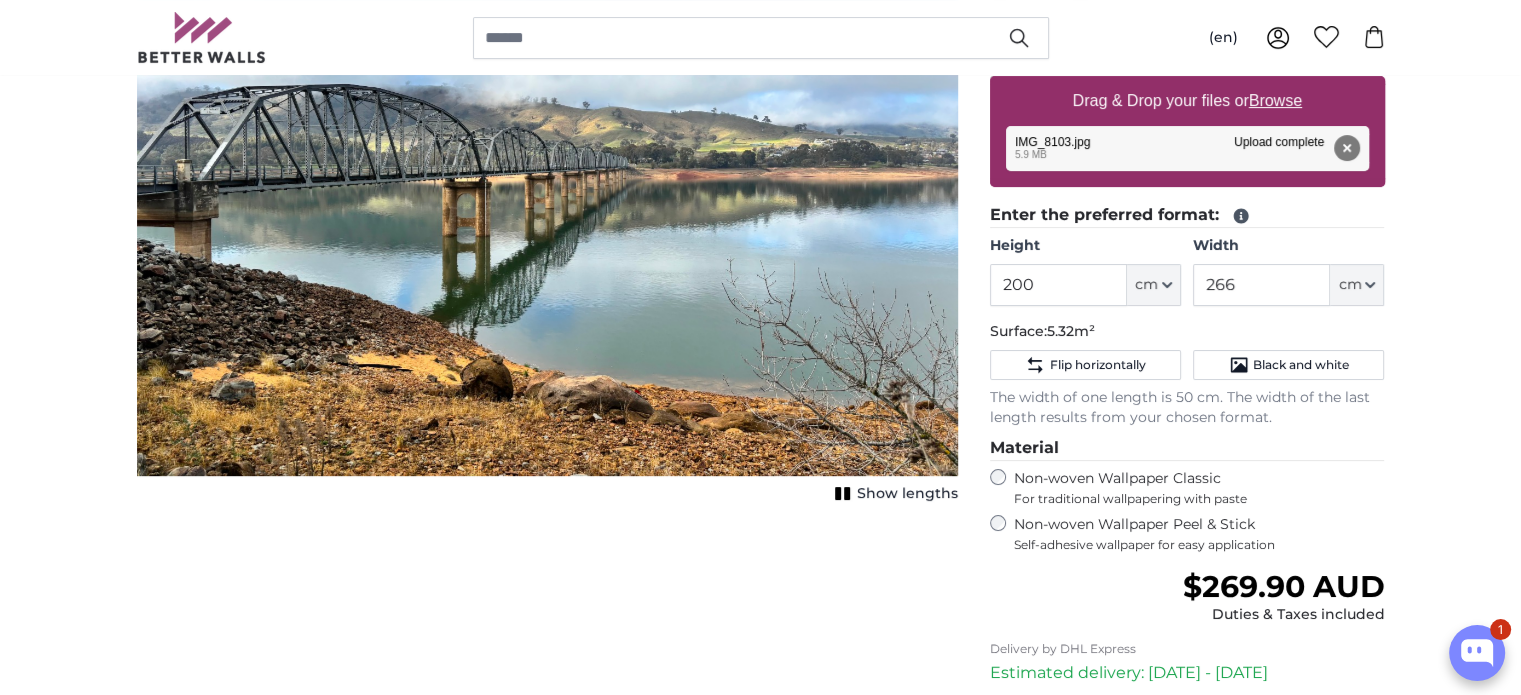 scroll, scrollTop: 420, scrollLeft: 0, axis: vertical 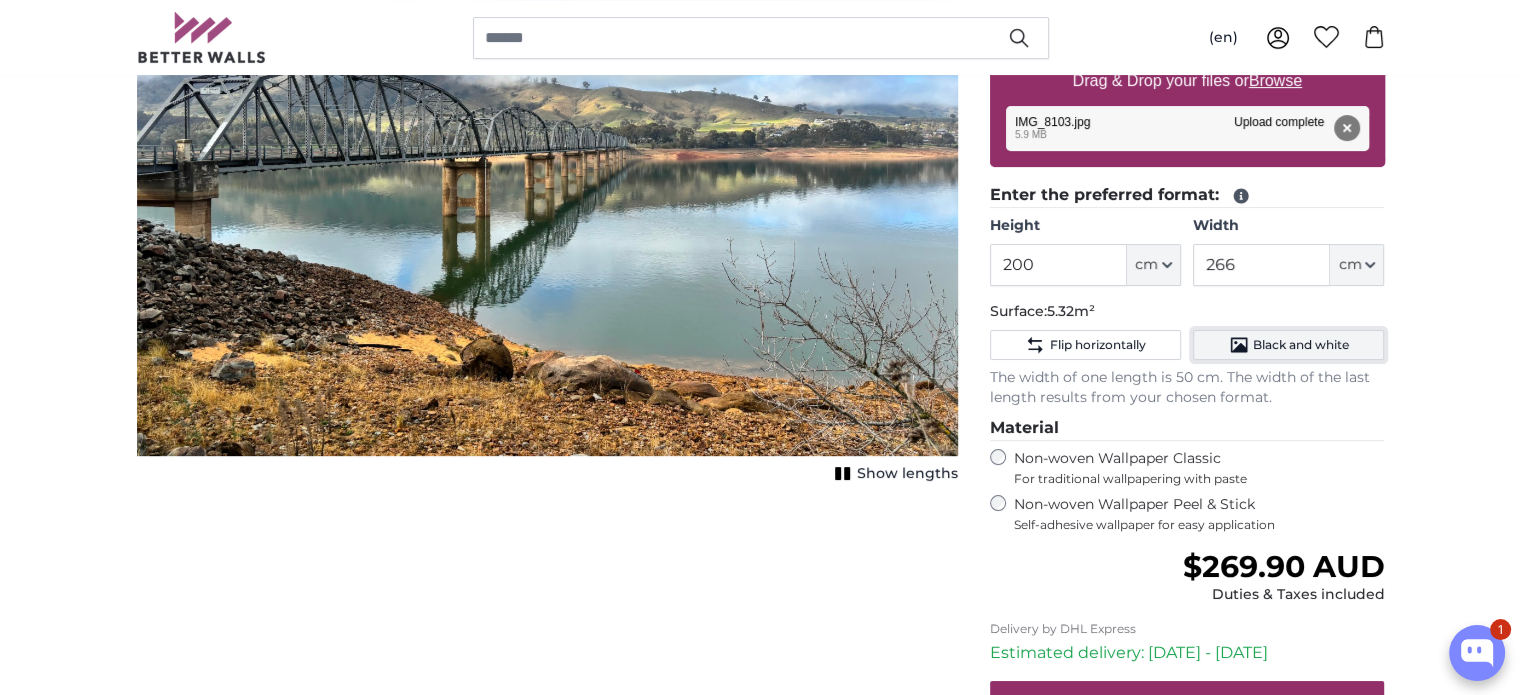 click on "Black and white" 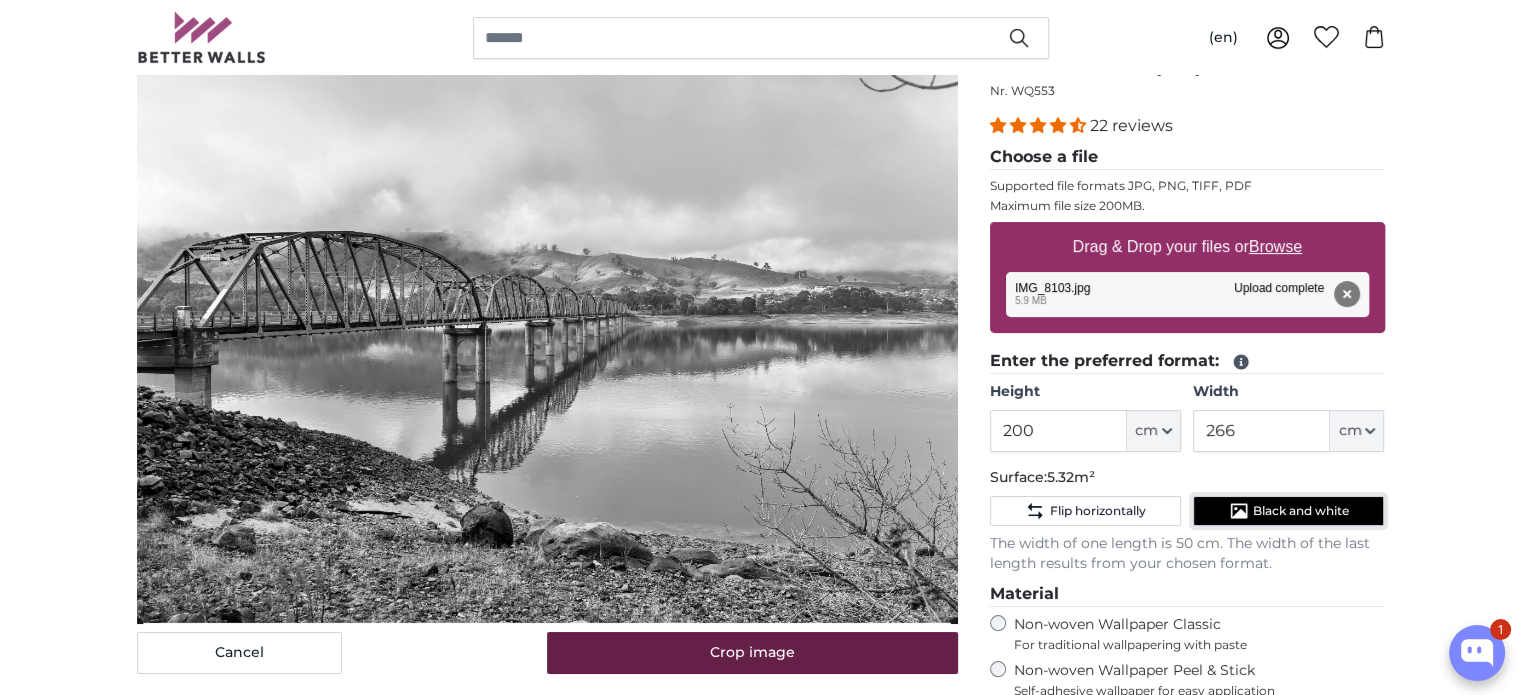 scroll, scrollTop: 220, scrollLeft: 0, axis: vertical 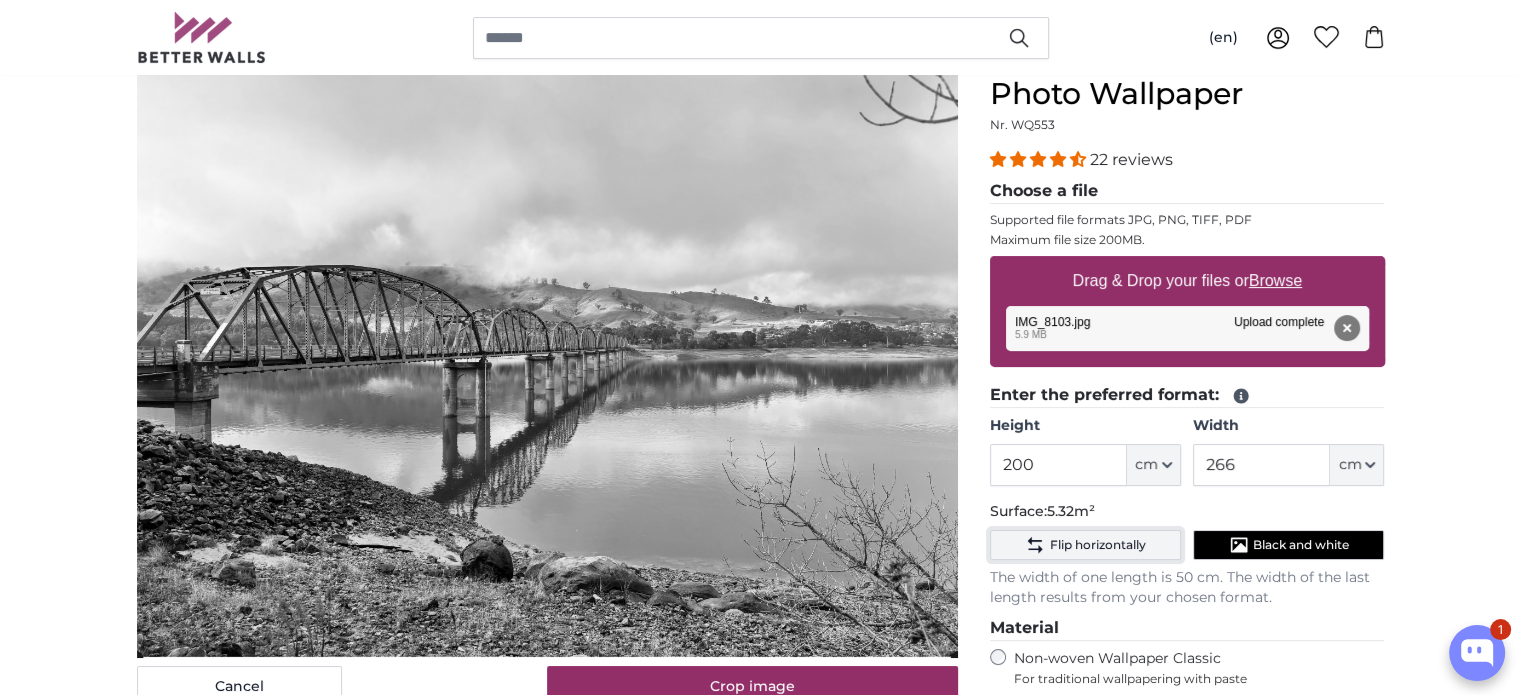 click on "Flip horizontally" 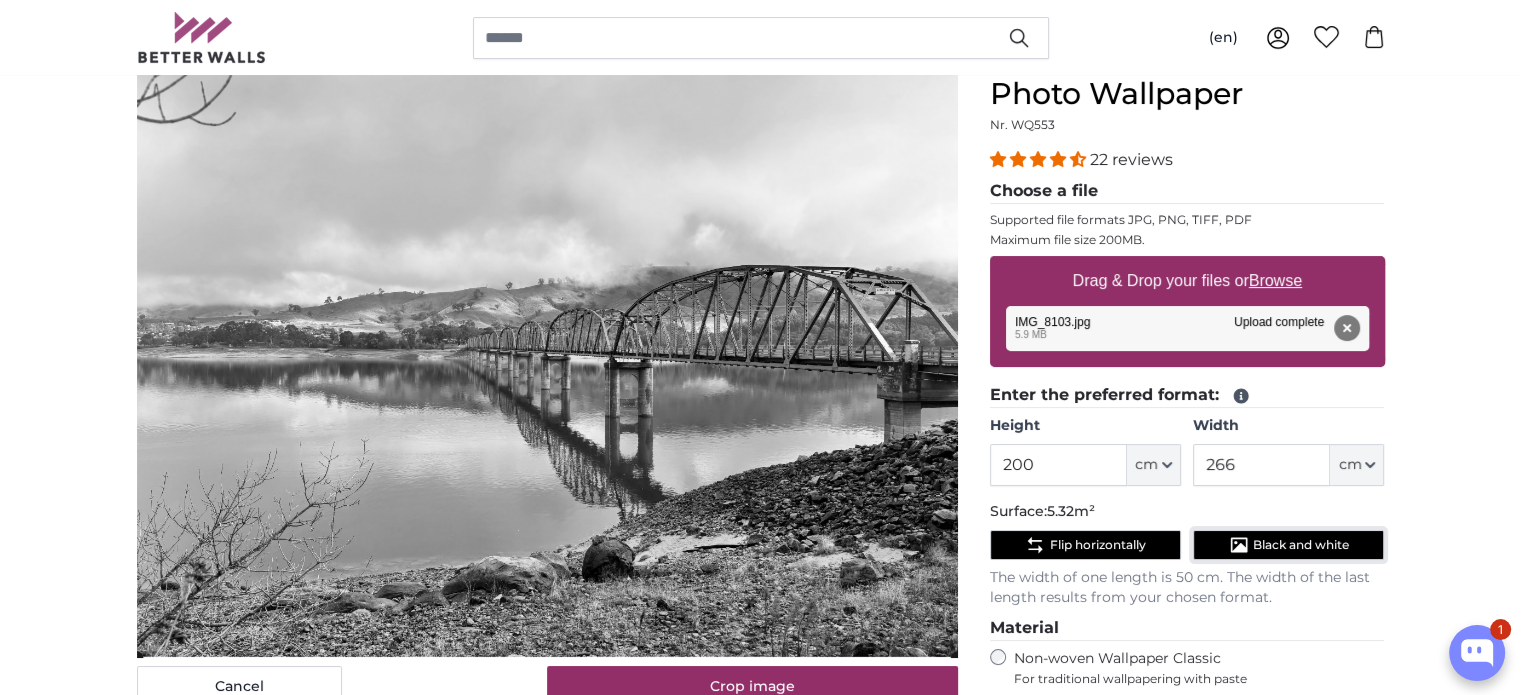 click on "Black and white" 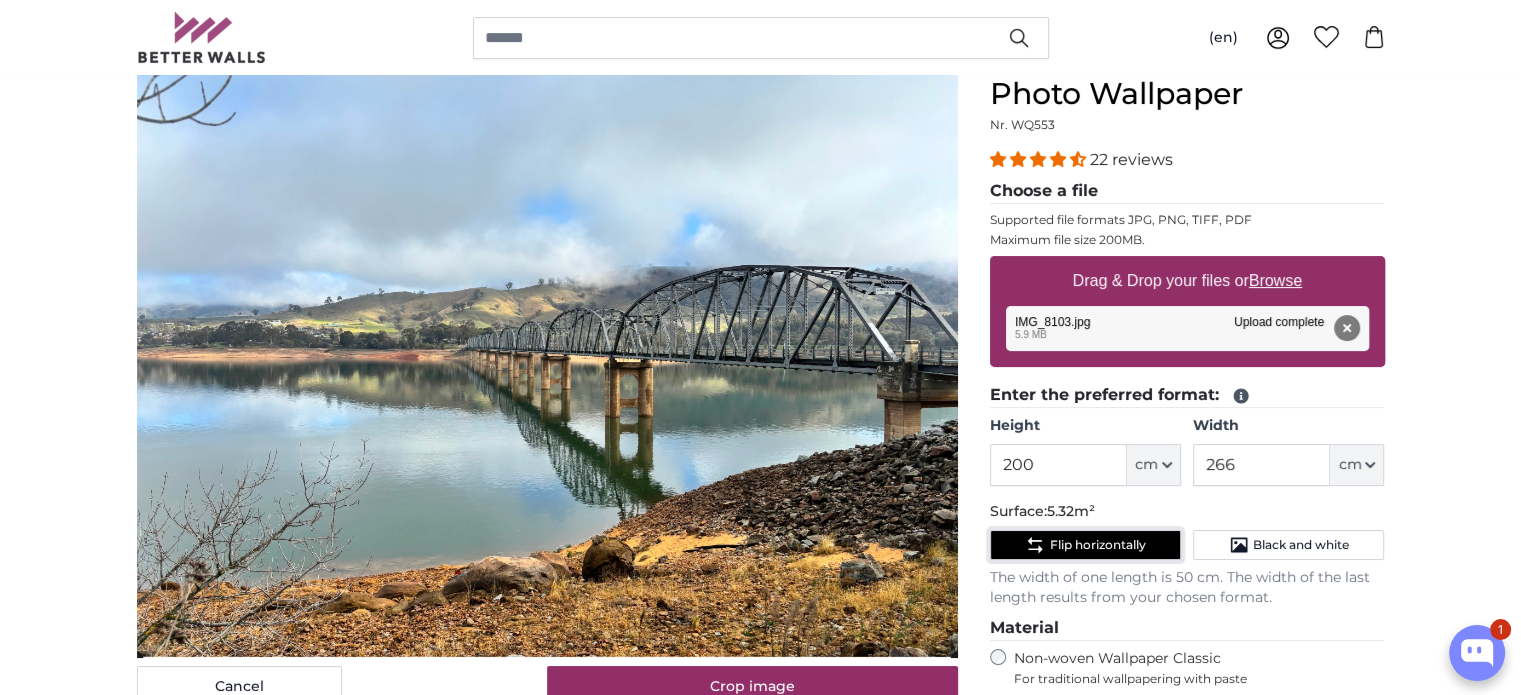 drag, startPoint x: 1102, startPoint y: 534, endPoint x: 1112, endPoint y: 536, distance: 10.198039 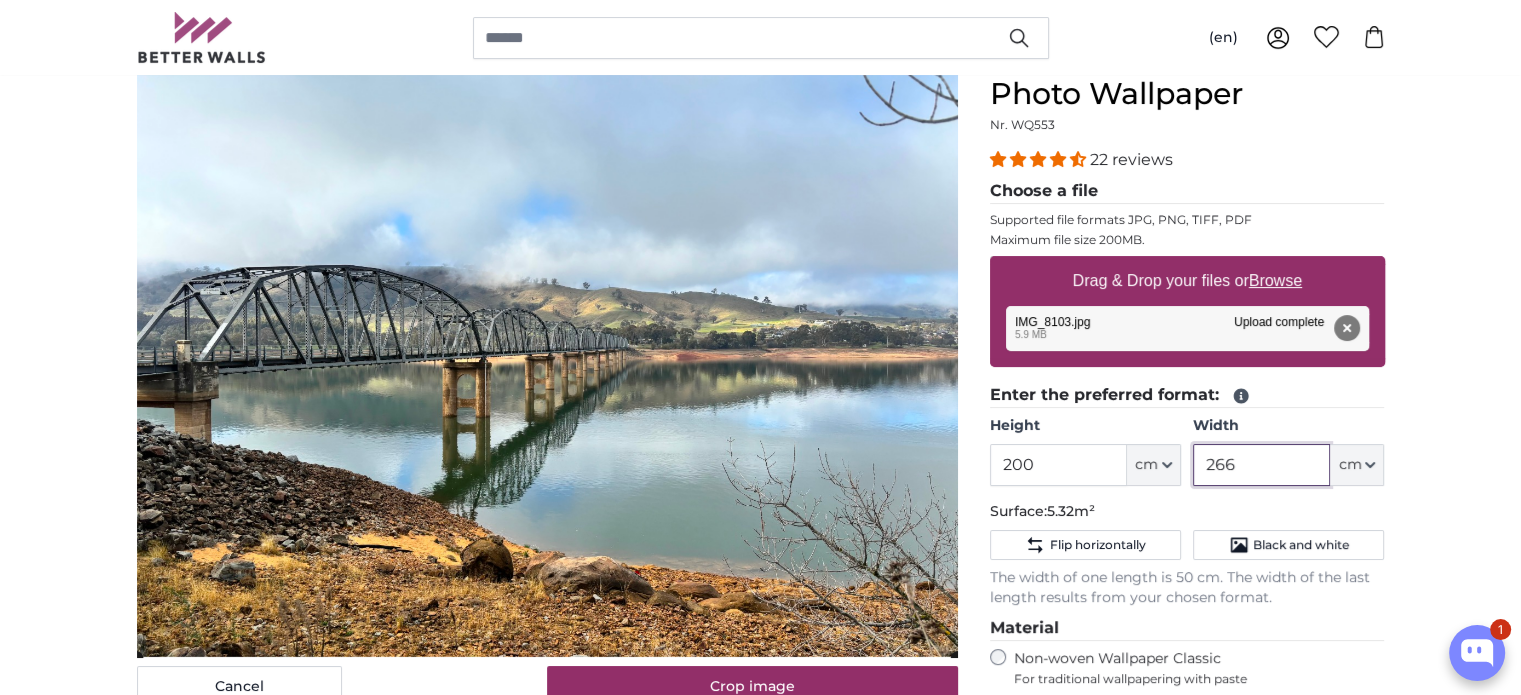 drag, startPoint x: 1236, startPoint y: 455, endPoint x: 1327, endPoint y: 583, distance: 157.05095 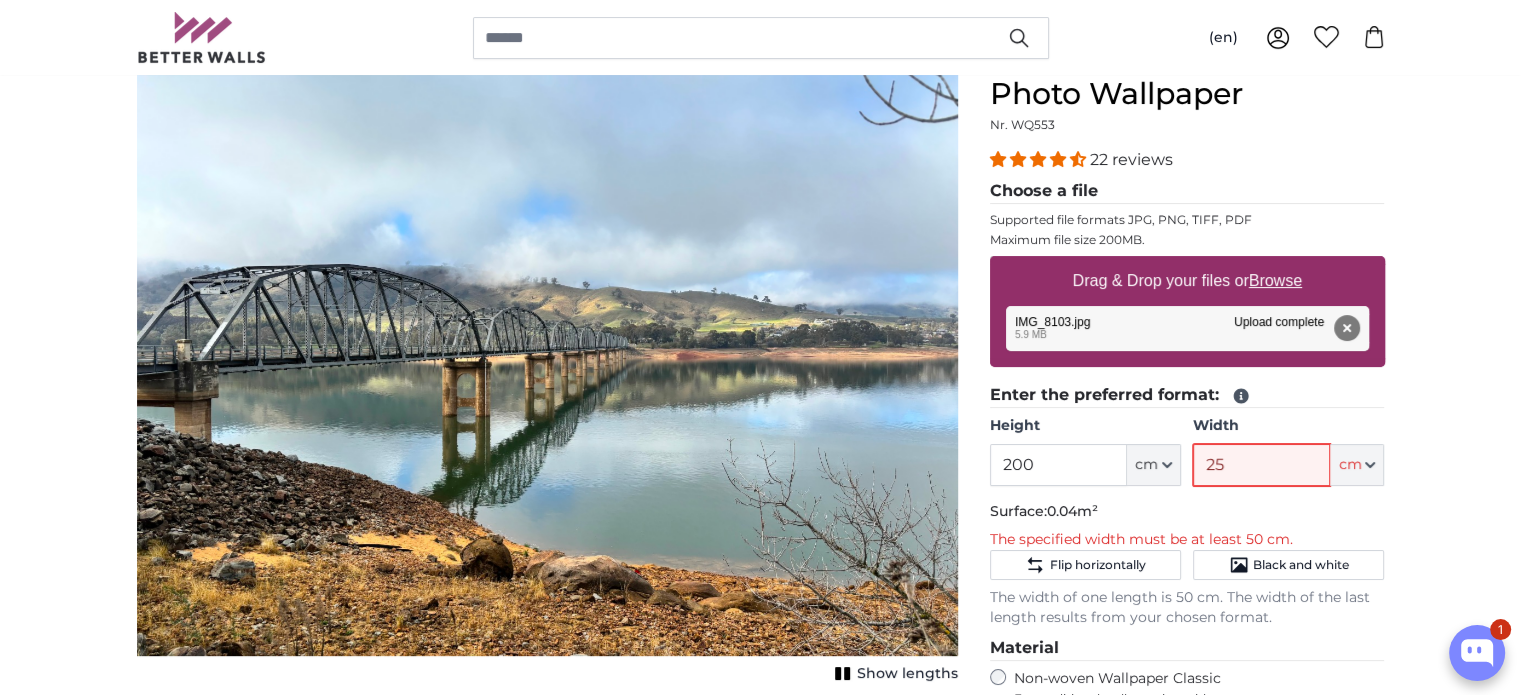 type on "250" 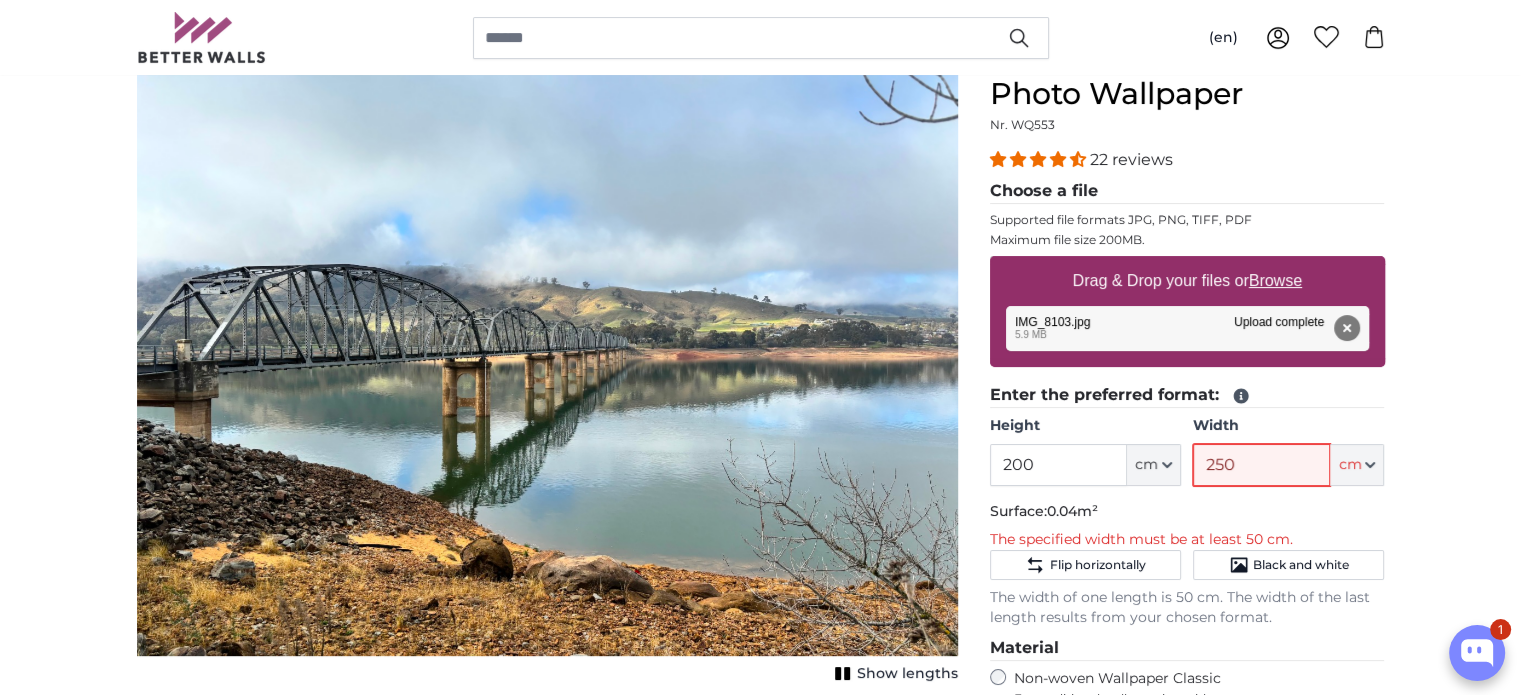 type 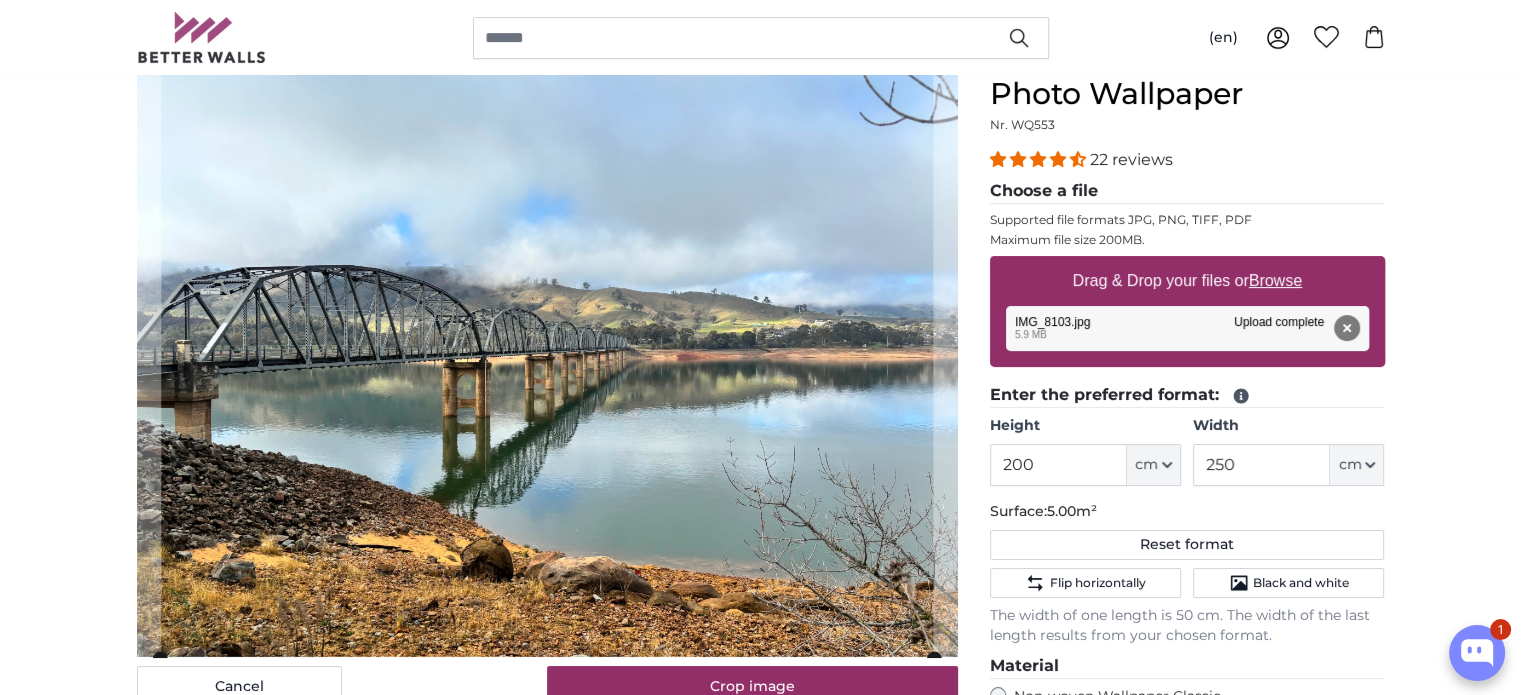 click on "Personalised Photo Wallpaper
Personalised Wall Mural Photo Wallpaper
Personalised Wall Mural Photo Wallpaper
Cancel
Crop image" at bounding box center [760, 2423] 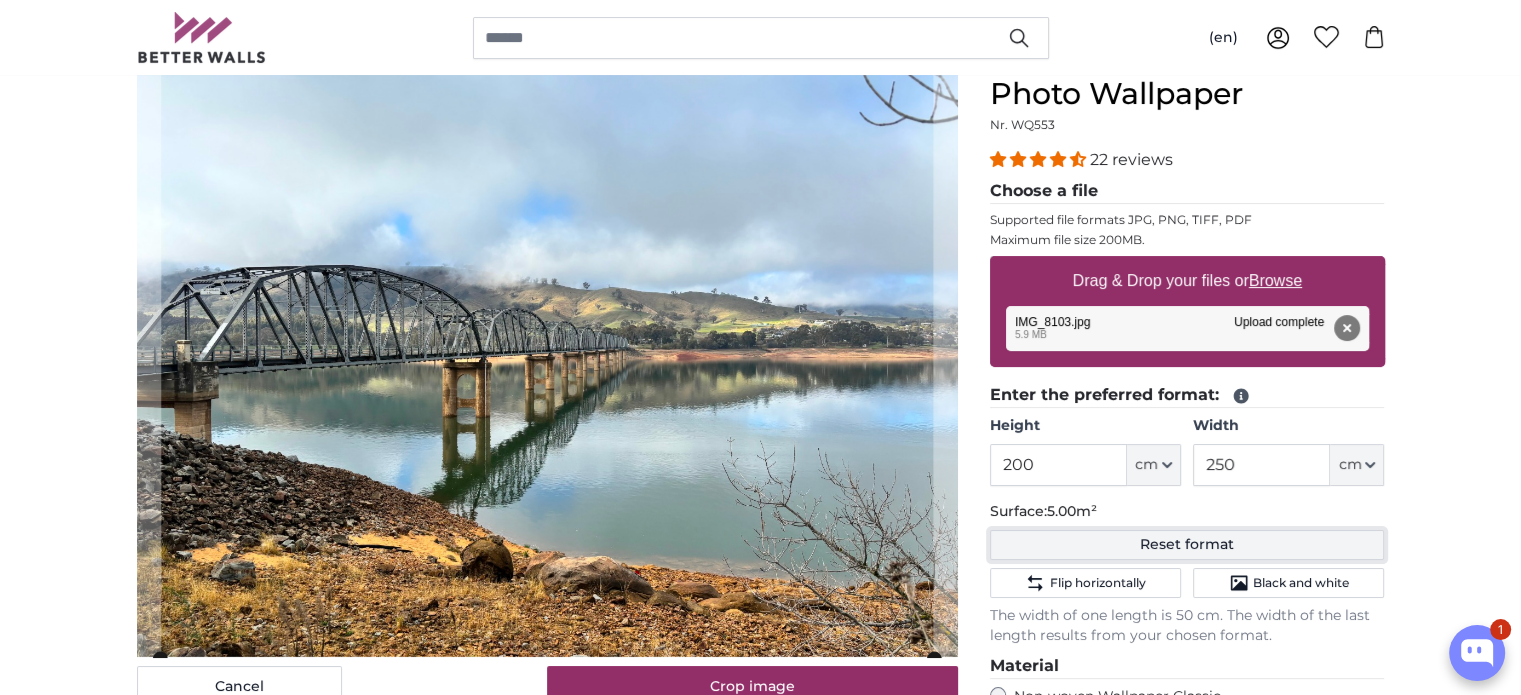 click on "Reset format" 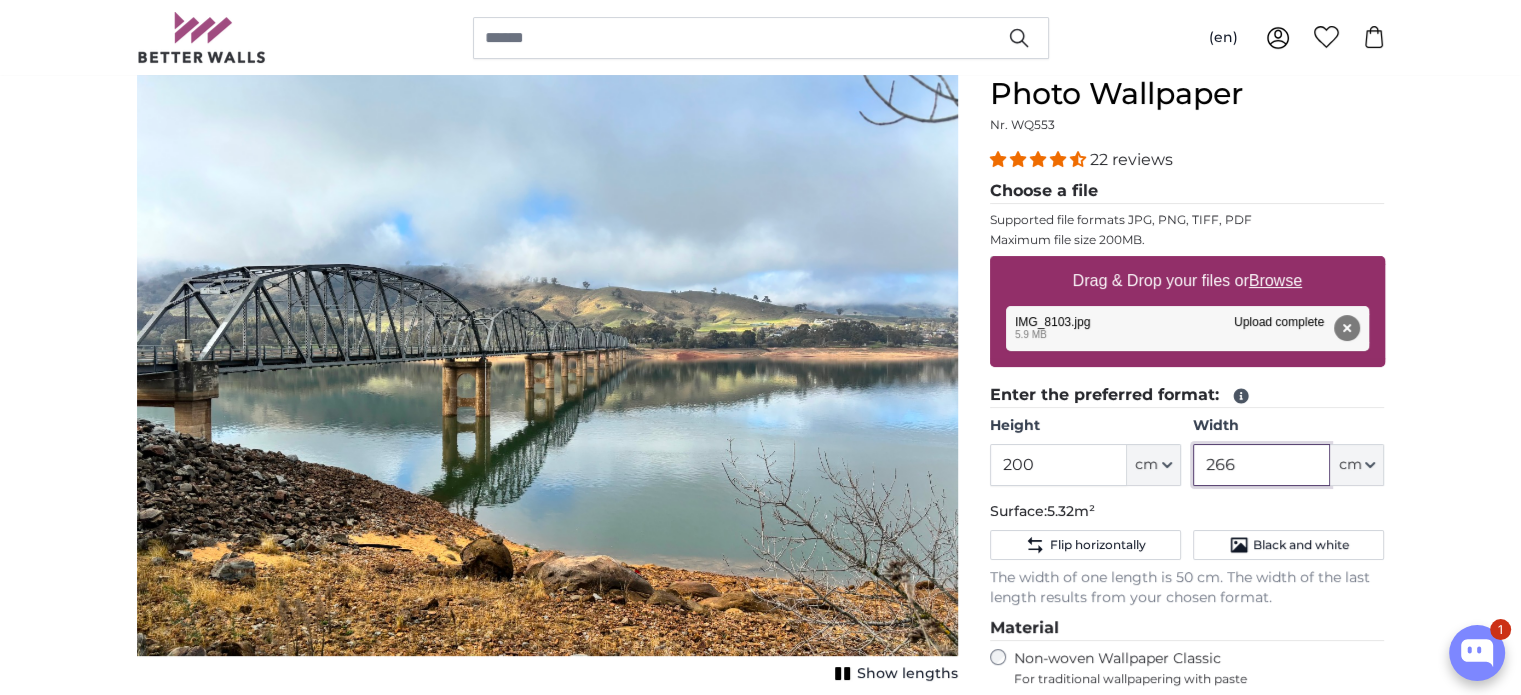 drag, startPoint x: 1271, startPoint y: 472, endPoint x: 1284, endPoint y: 480, distance: 15.264338 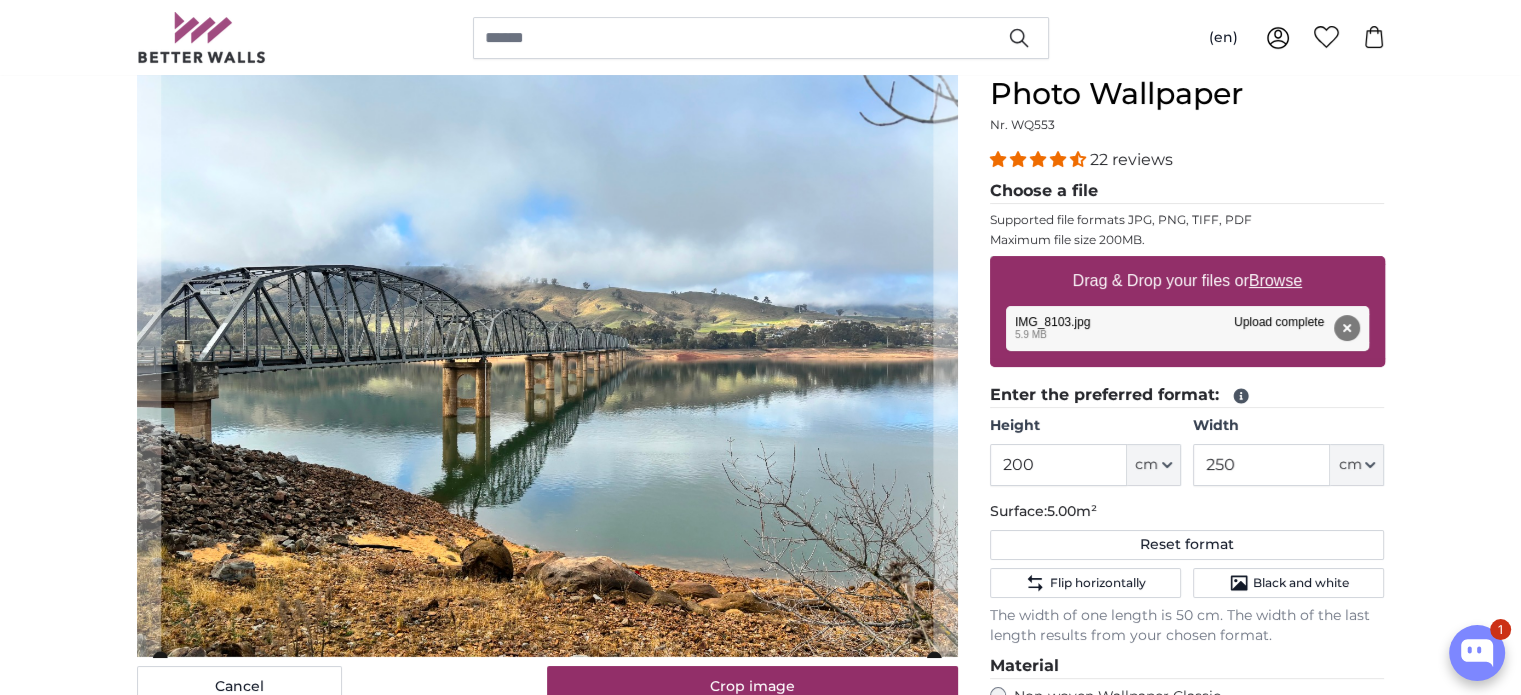 click on "Personalised Photo Wallpaper
Personalised Wall Mural Photo Wallpaper
Personalised Wall Mural Photo Wallpaper
Cancel
Crop image" at bounding box center [760, 2423] 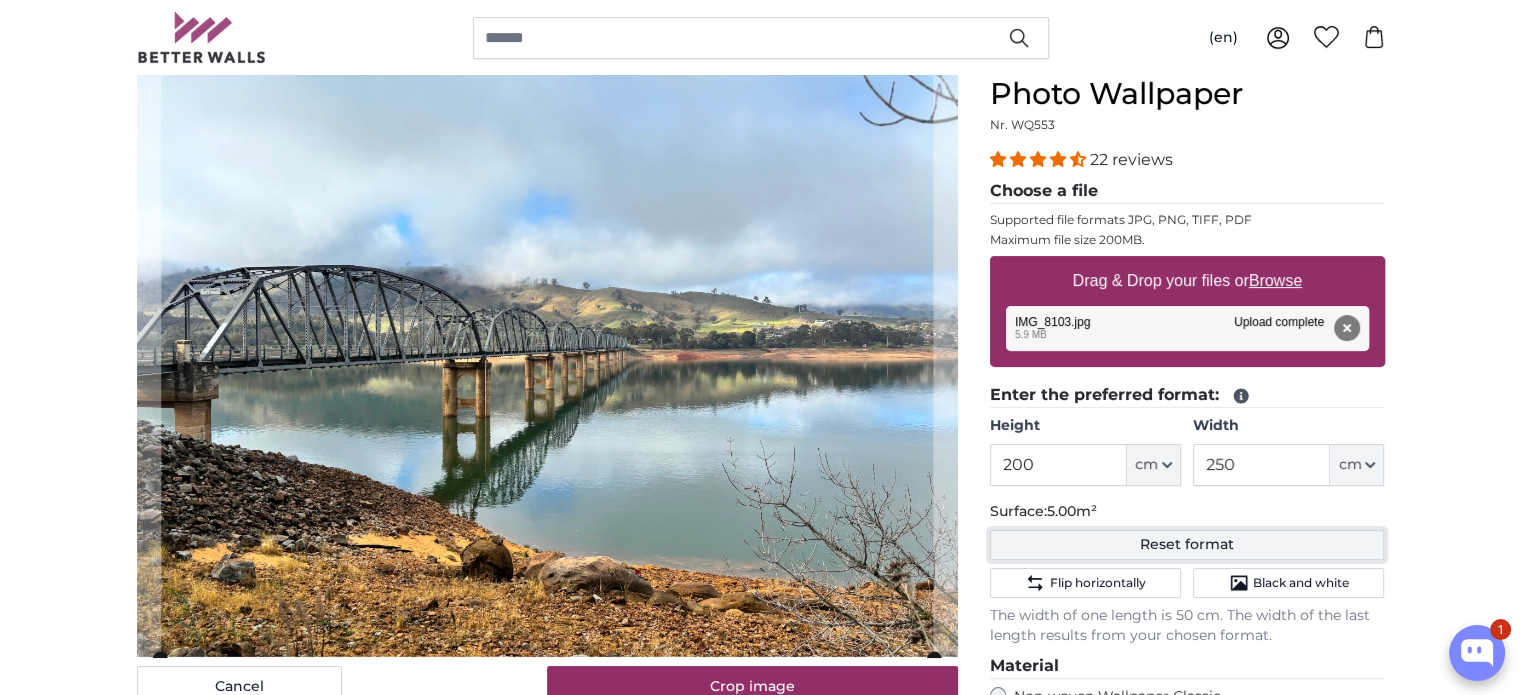 drag, startPoint x: 1282, startPoint y: 544, endPoint x: 1299, endPoint y: 566, distance: 27.802877 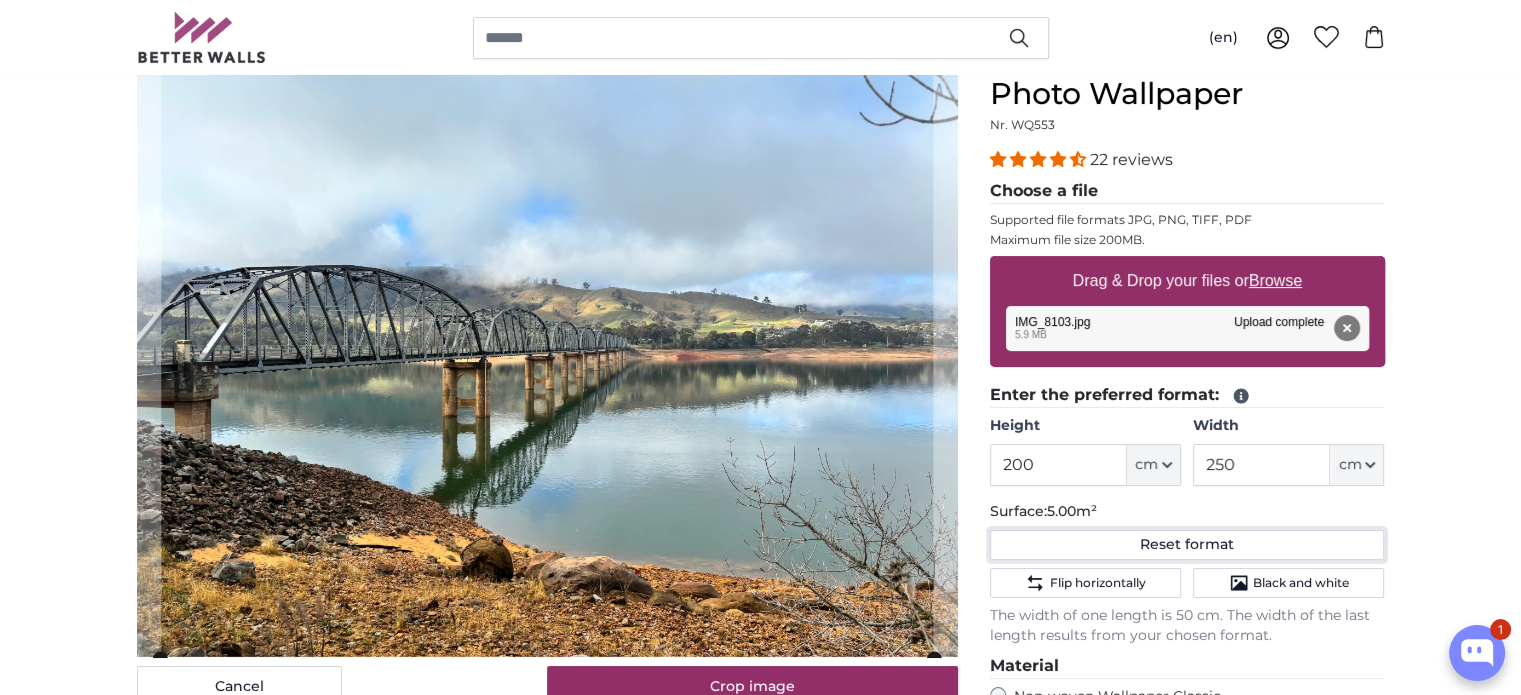 type on "266" 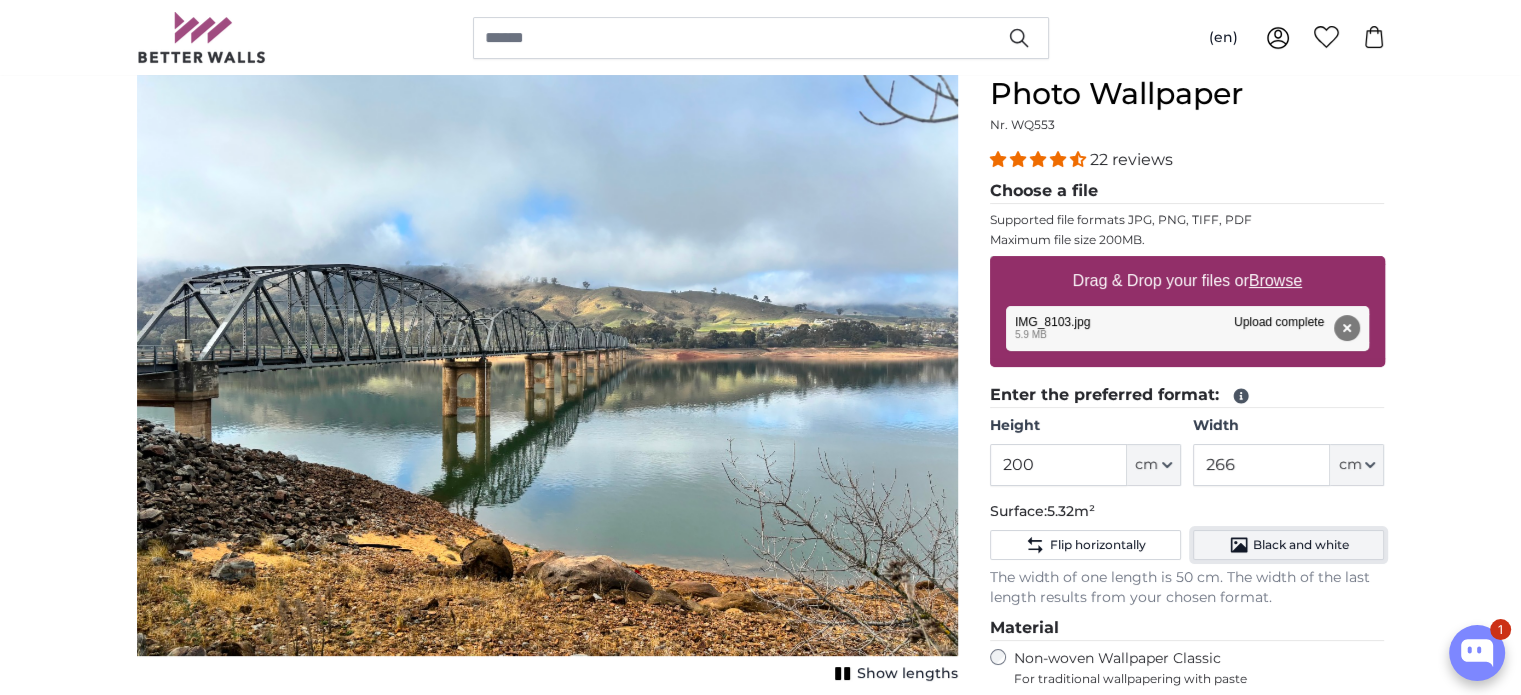 click on "Black and white" 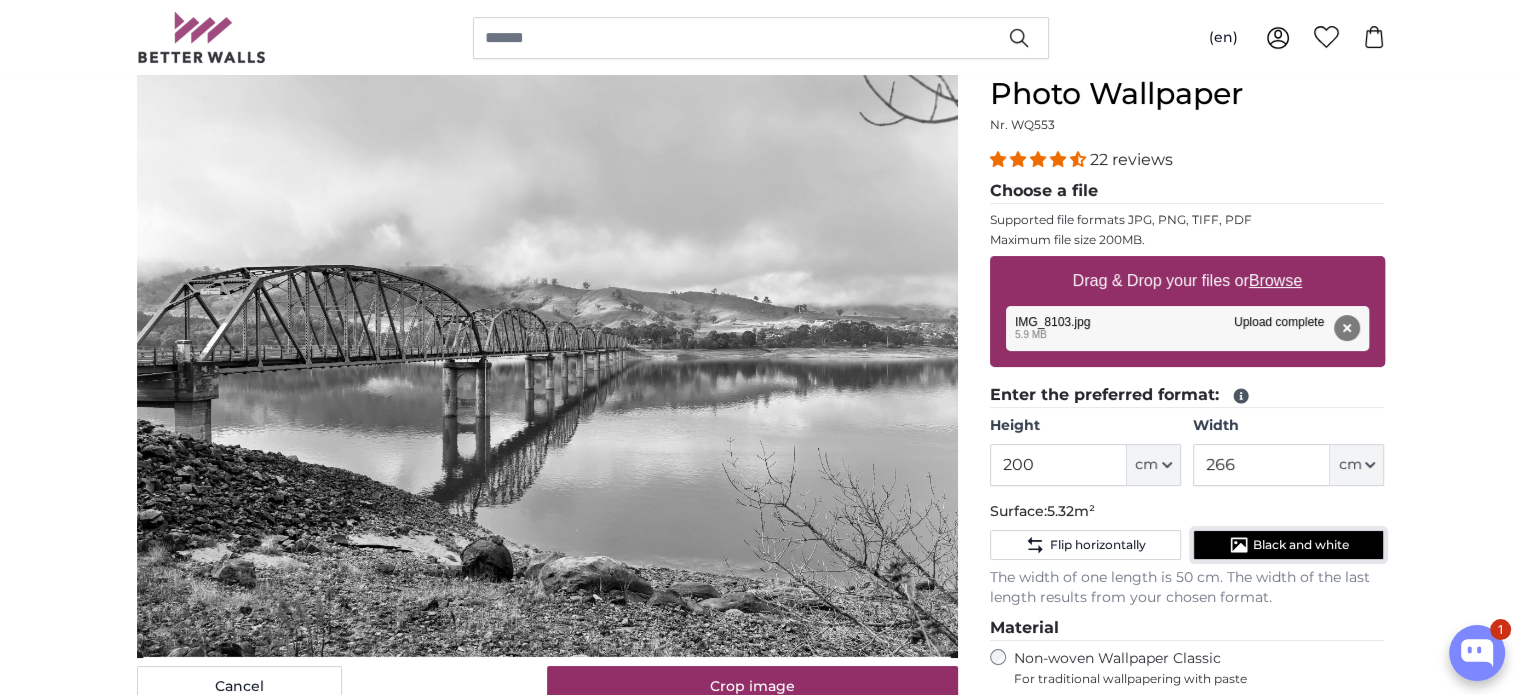 click on "Black and white" 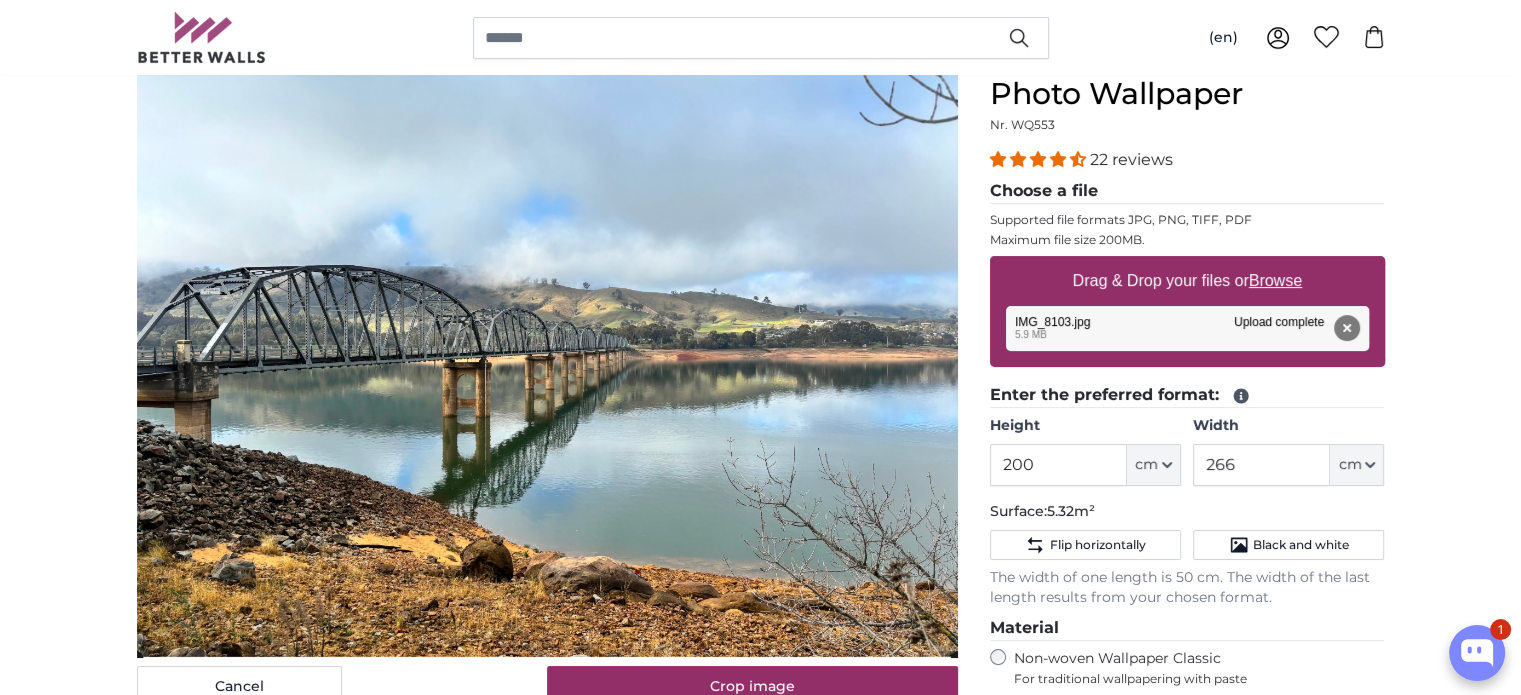 click on "Browse" at bounding box center [1275, 280] 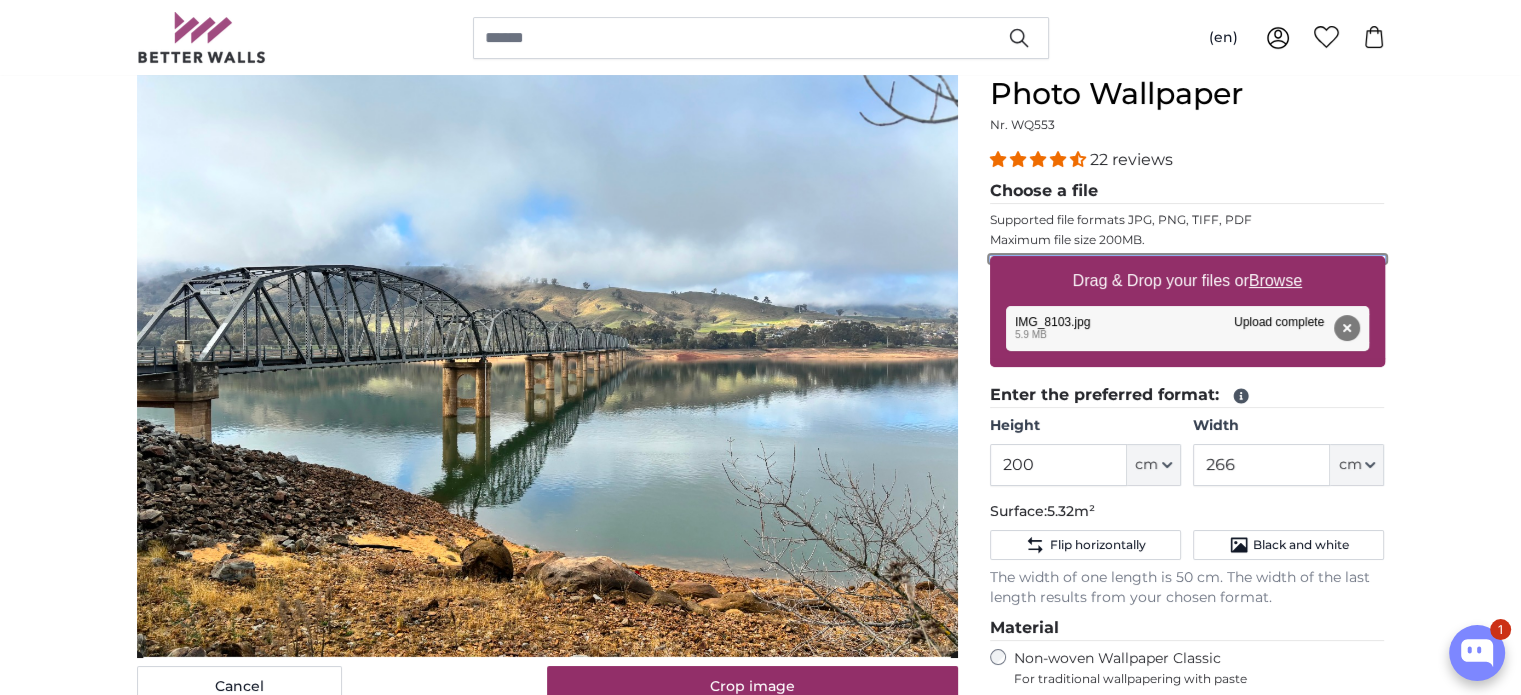 click on "Drag & Drop your files or  Browse" at bounding box center [1187, 259] 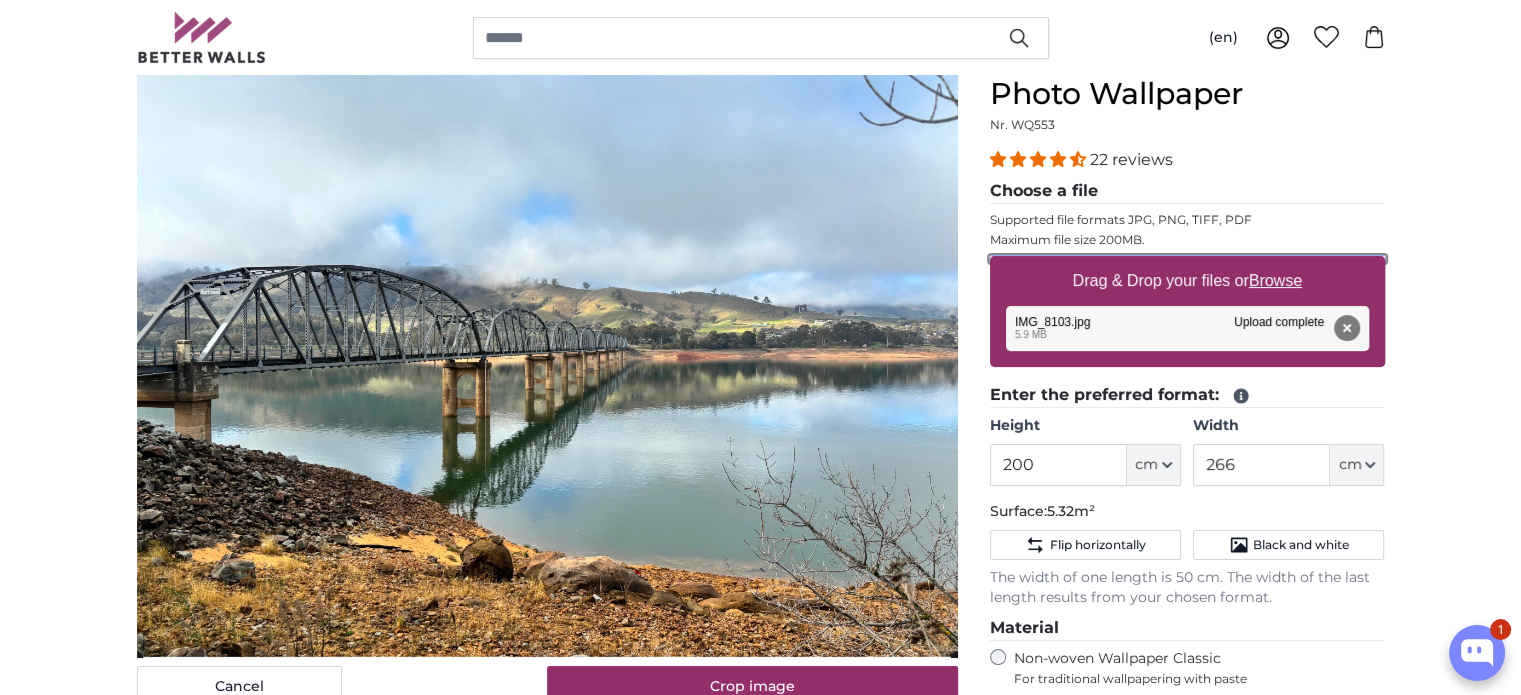type on "**********" 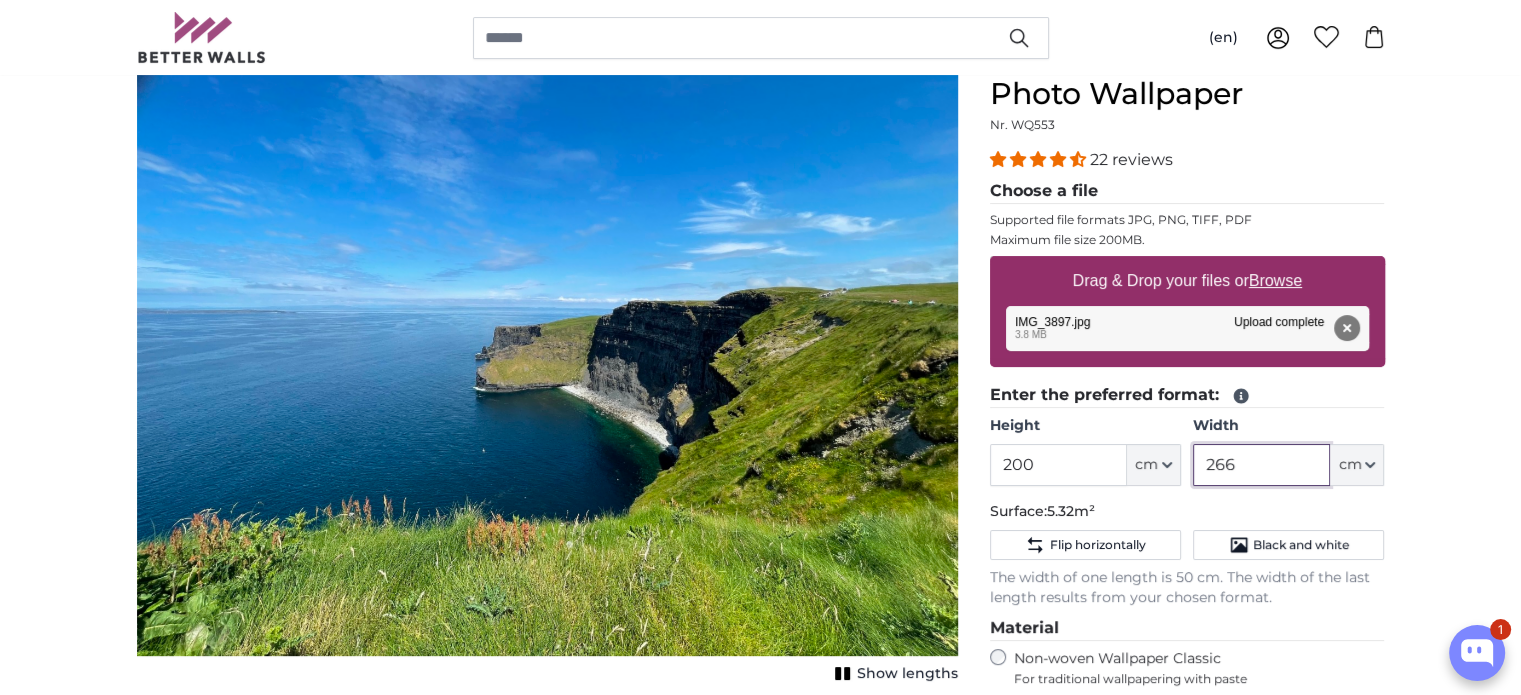 click on "266" at bounding box center [1261, 465] 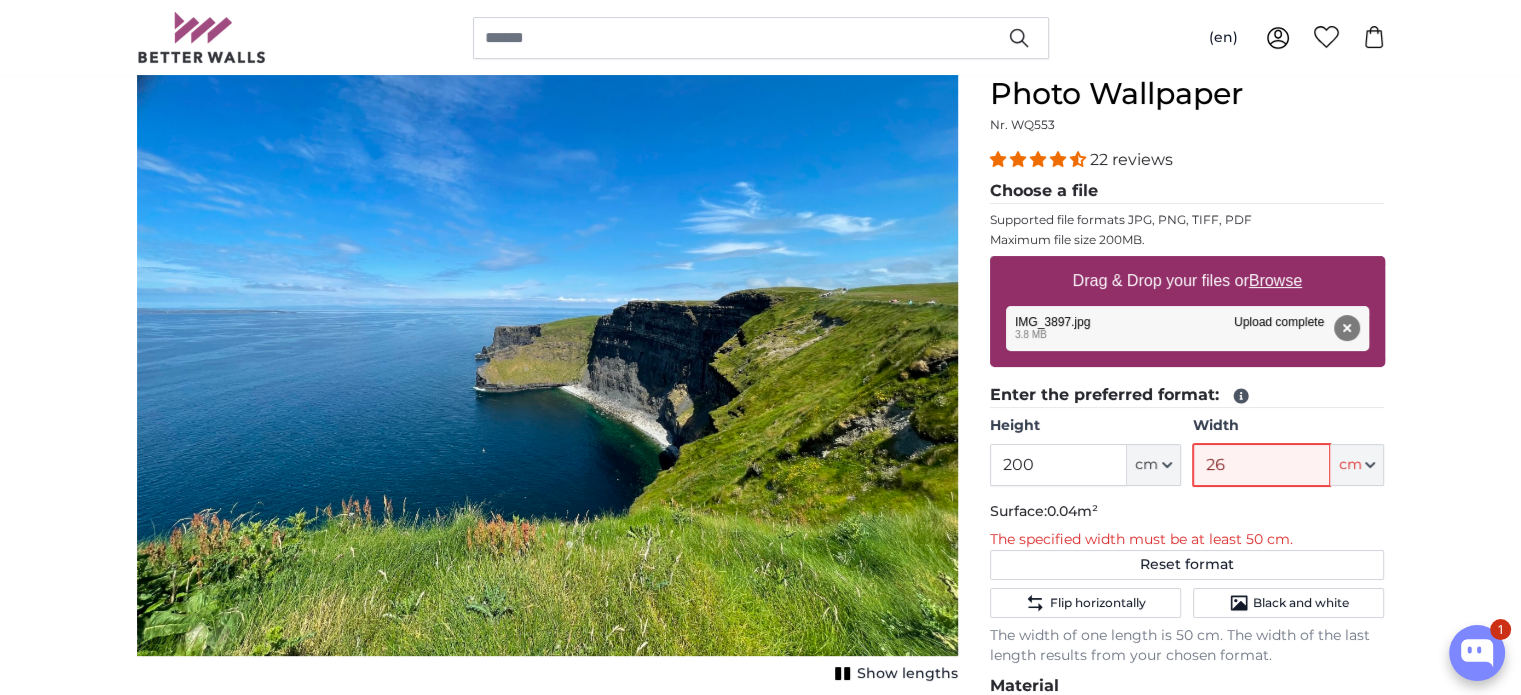 type on "266" 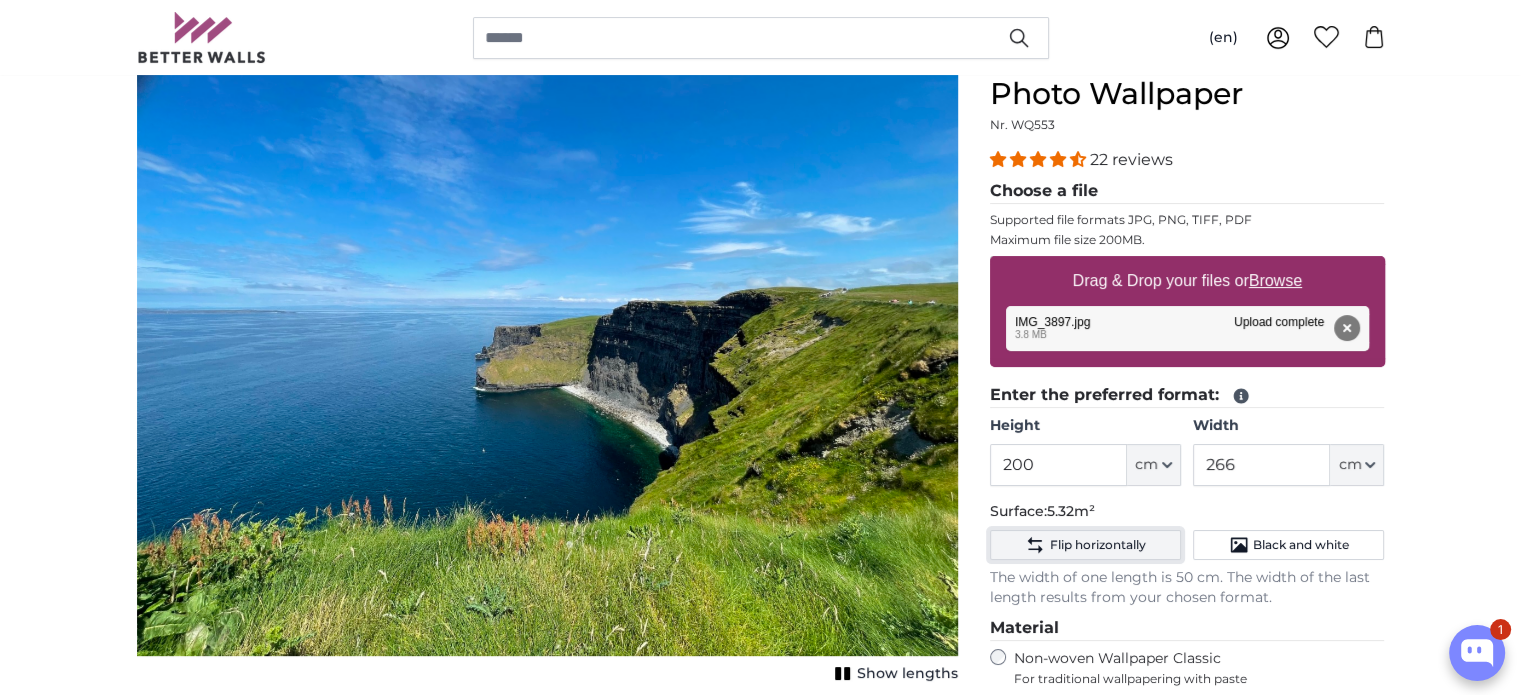 click on "Flip horizontally" 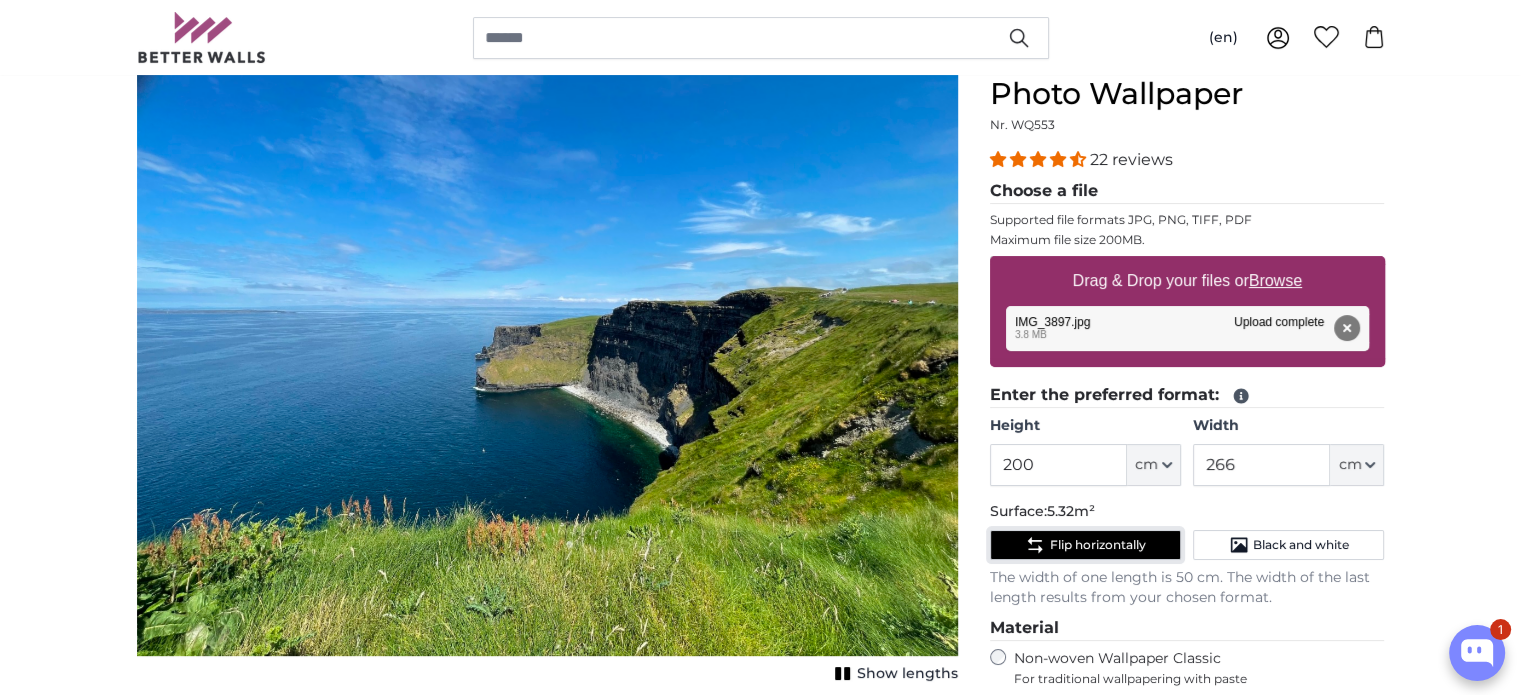 click on "Flip horizontally" 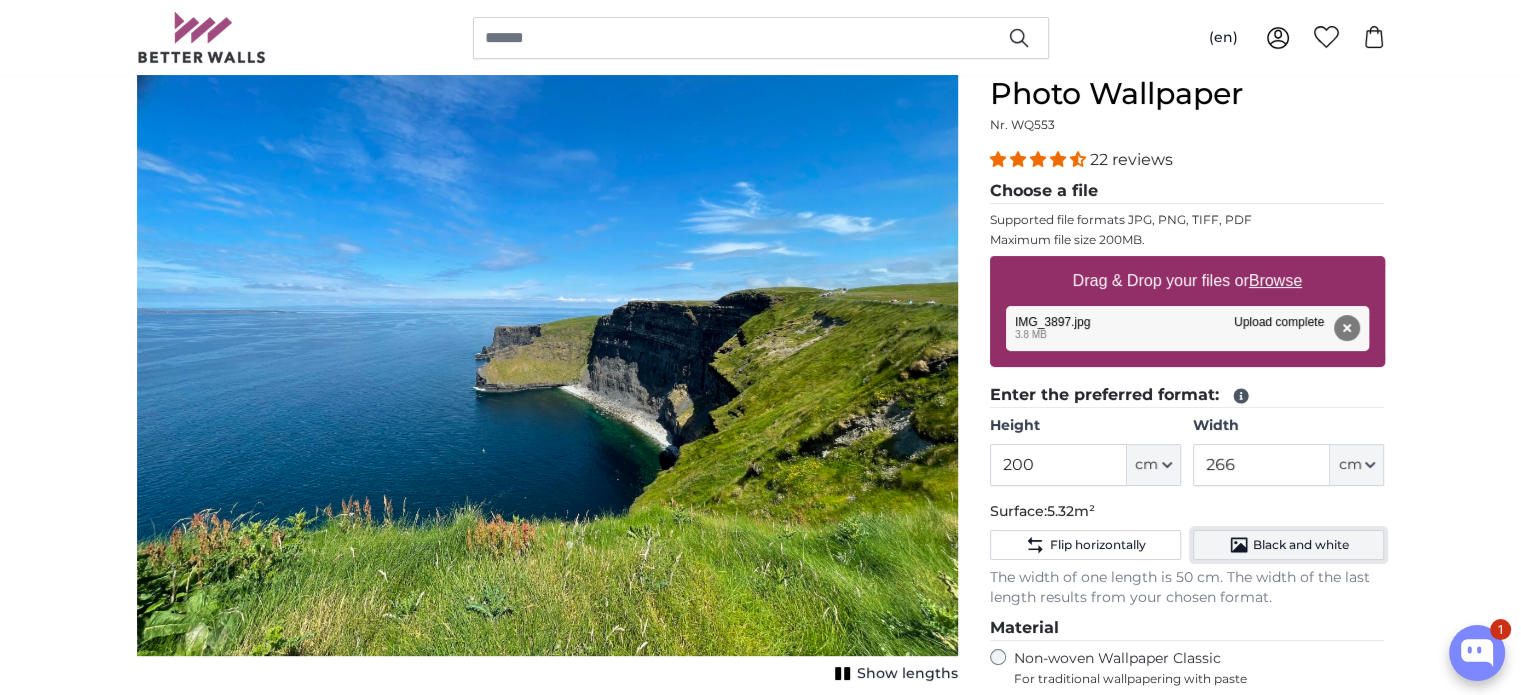 click on "Black and white" 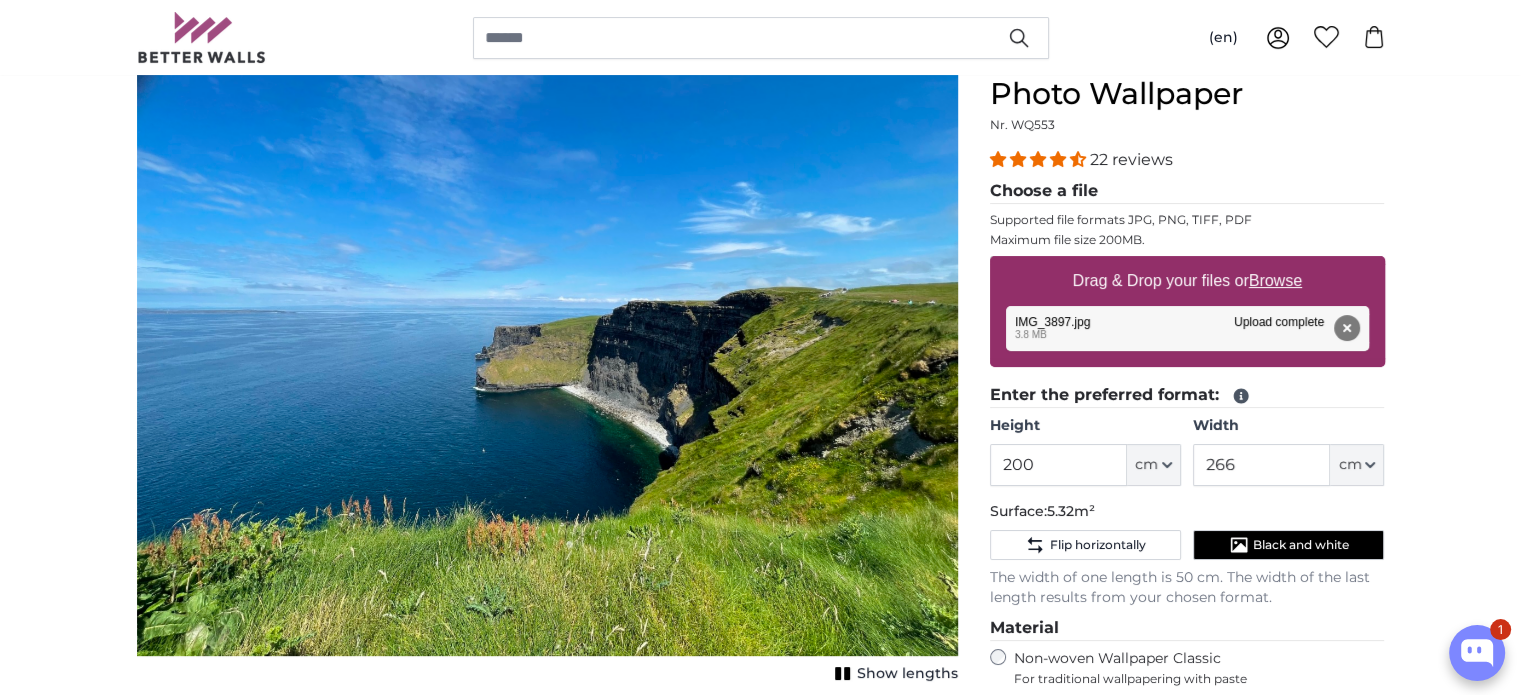 click on "Personalised Photo Wallpaper
Personalised Wall Mural Photo Wallpaper
Personalised Wall Mural Photo Wallpaper
Cancel
Crop image" at bounding box center (760, 2404) 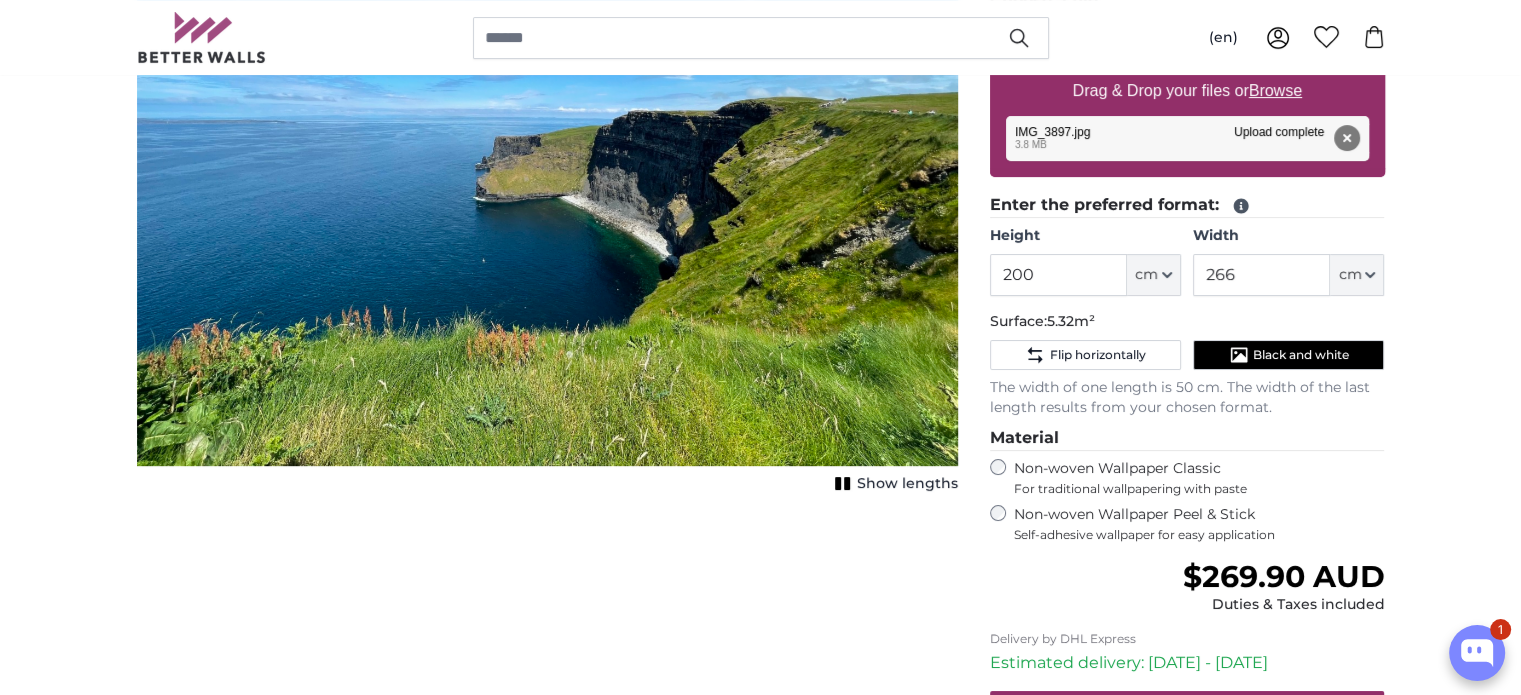 scroll, scrollTop: 420, scrollLeft: 0, axis: vertical 